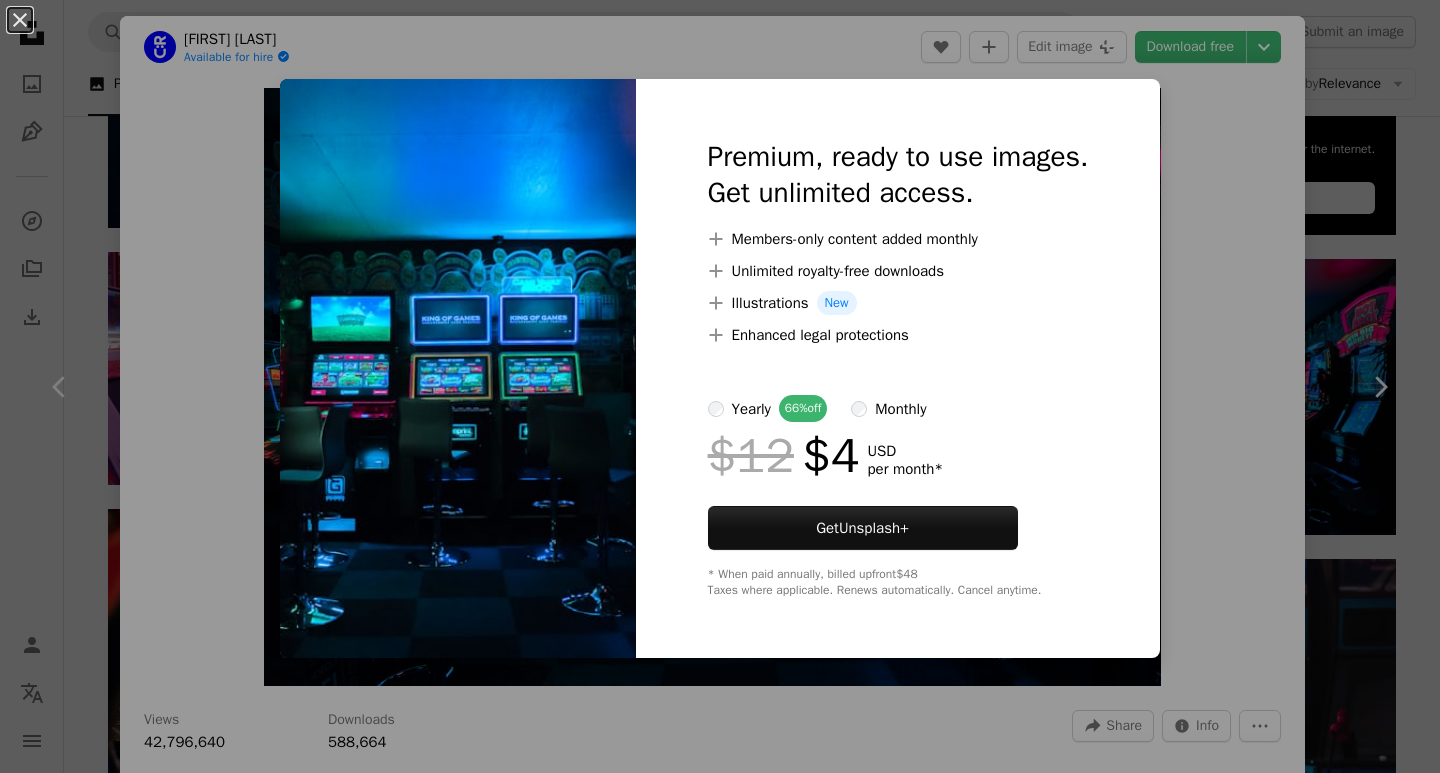 scroll, scrollTop: 800, scrollLeft: 0, axis: vertical 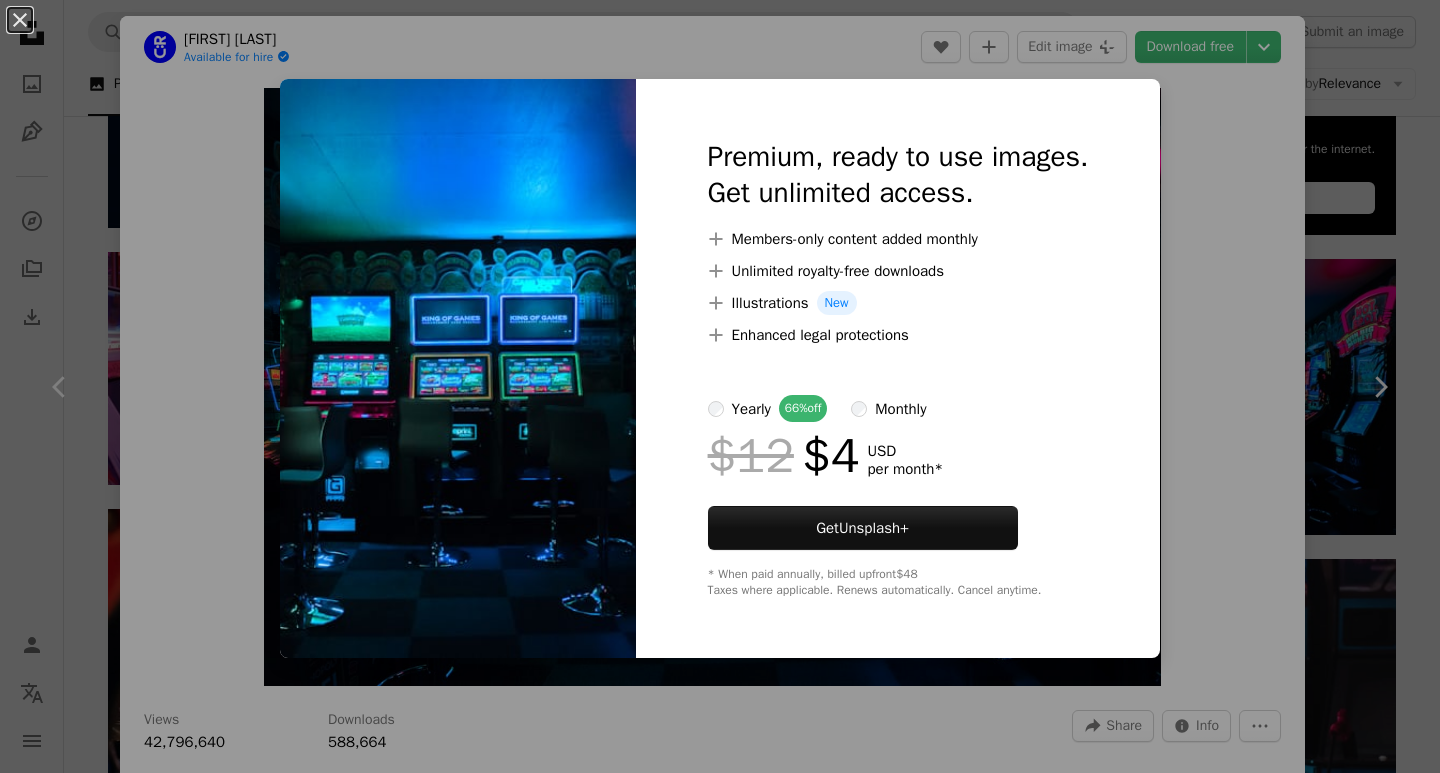 click on "An X shape Premium, ready to use images. Get unlimited access. A plus sign Members-only content added monthly A plus sign Unlimited royalty-free downloads A plus sign Illustrations  New A plus sign Enhanced legal protections yearly 66%  off monthly $12   $4 USD per month * Get  Unsplash+ * When paid annually, billed upfront  $48 Taxes where applicable. Renews automatically. Cancel anytime." at bounding box center [720, 386] 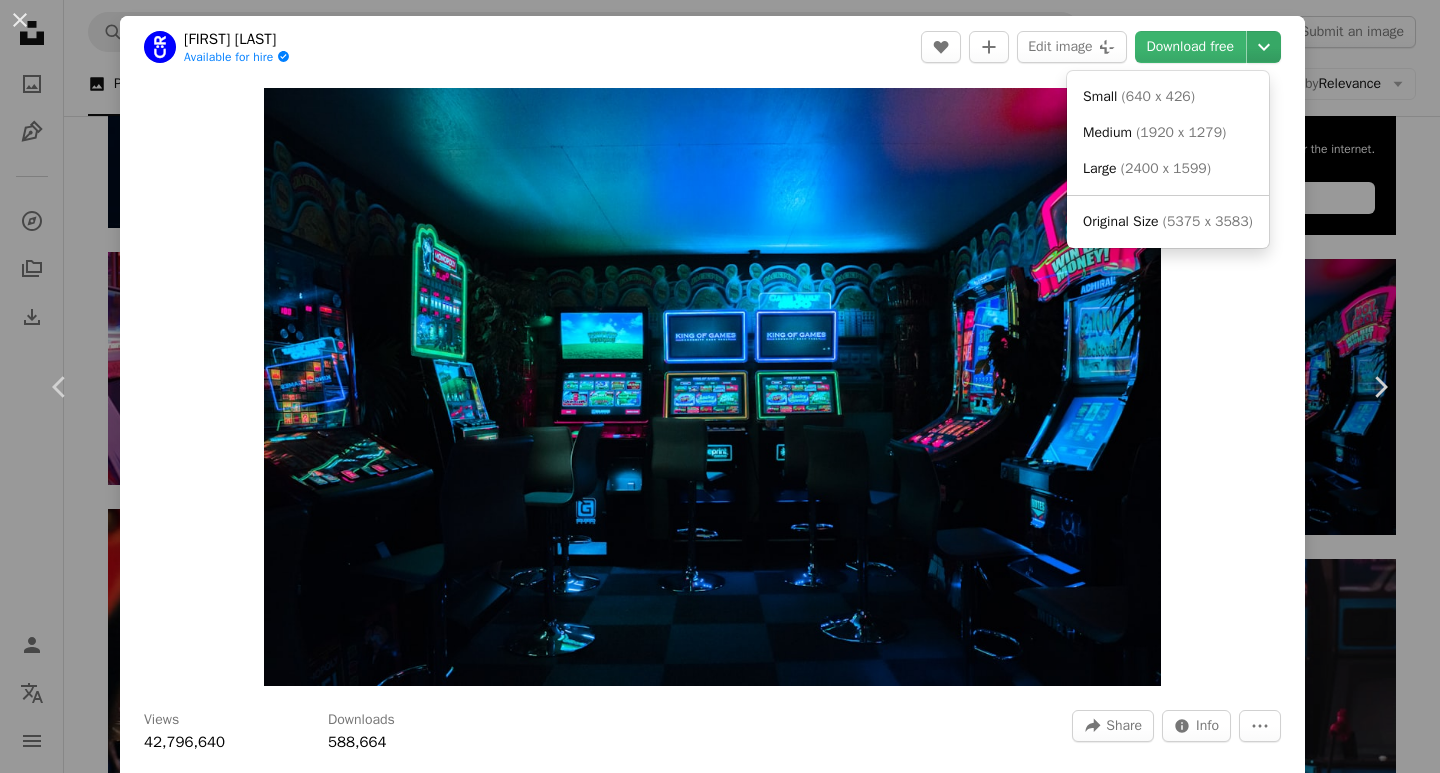 click on "Chevron down" 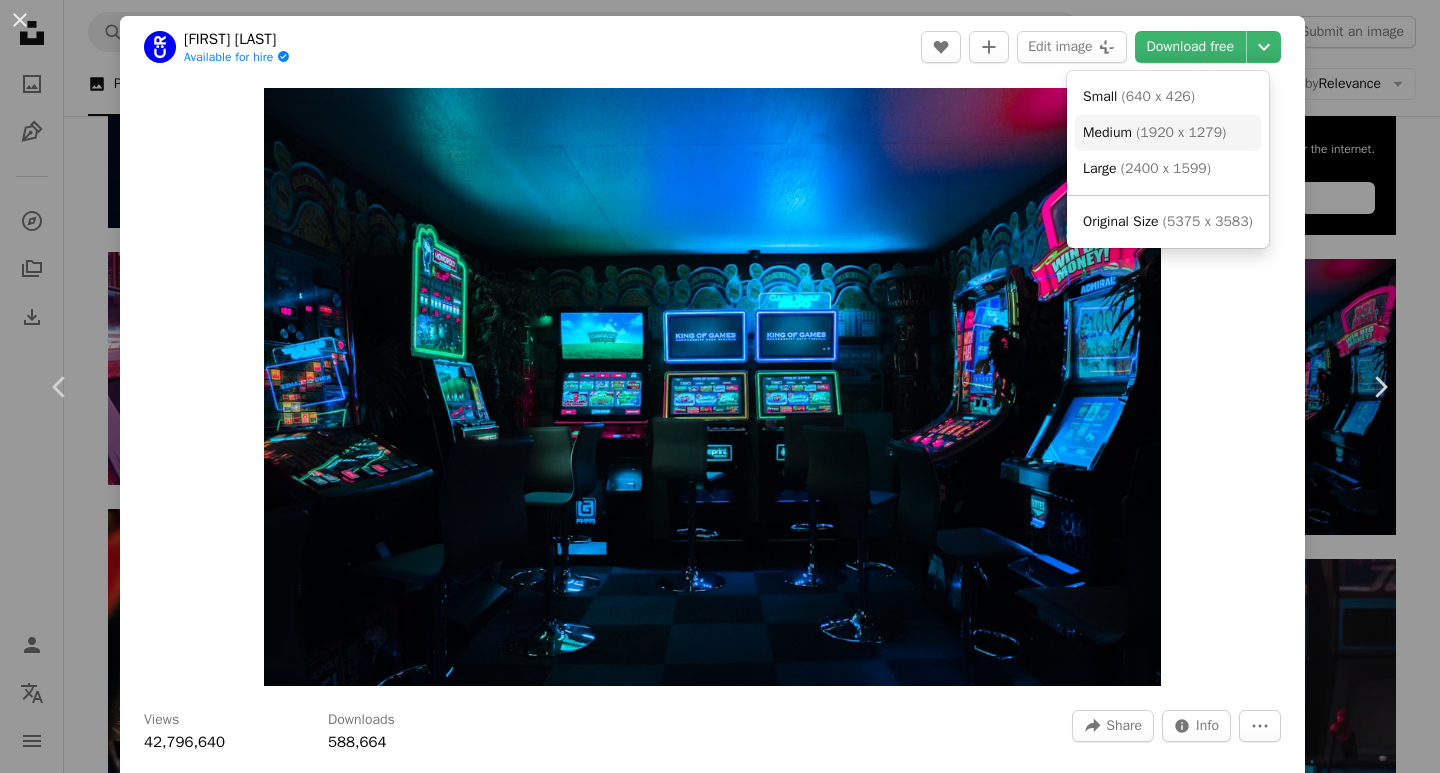 click on "( 1920 x 1279 )" at bounding box center (1181, 132) 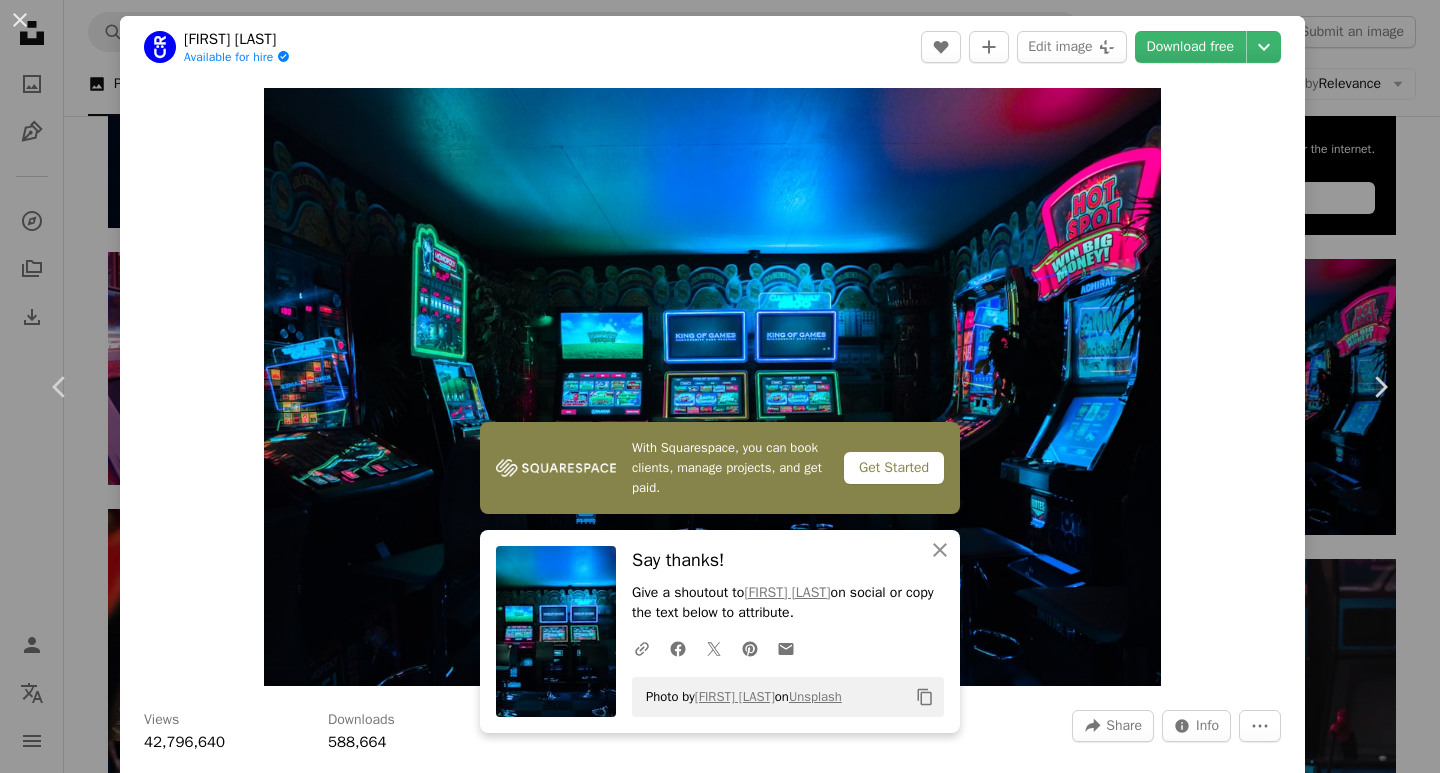 scroll, scrollTop: 676, scrollLeft: 0, axis: vertical 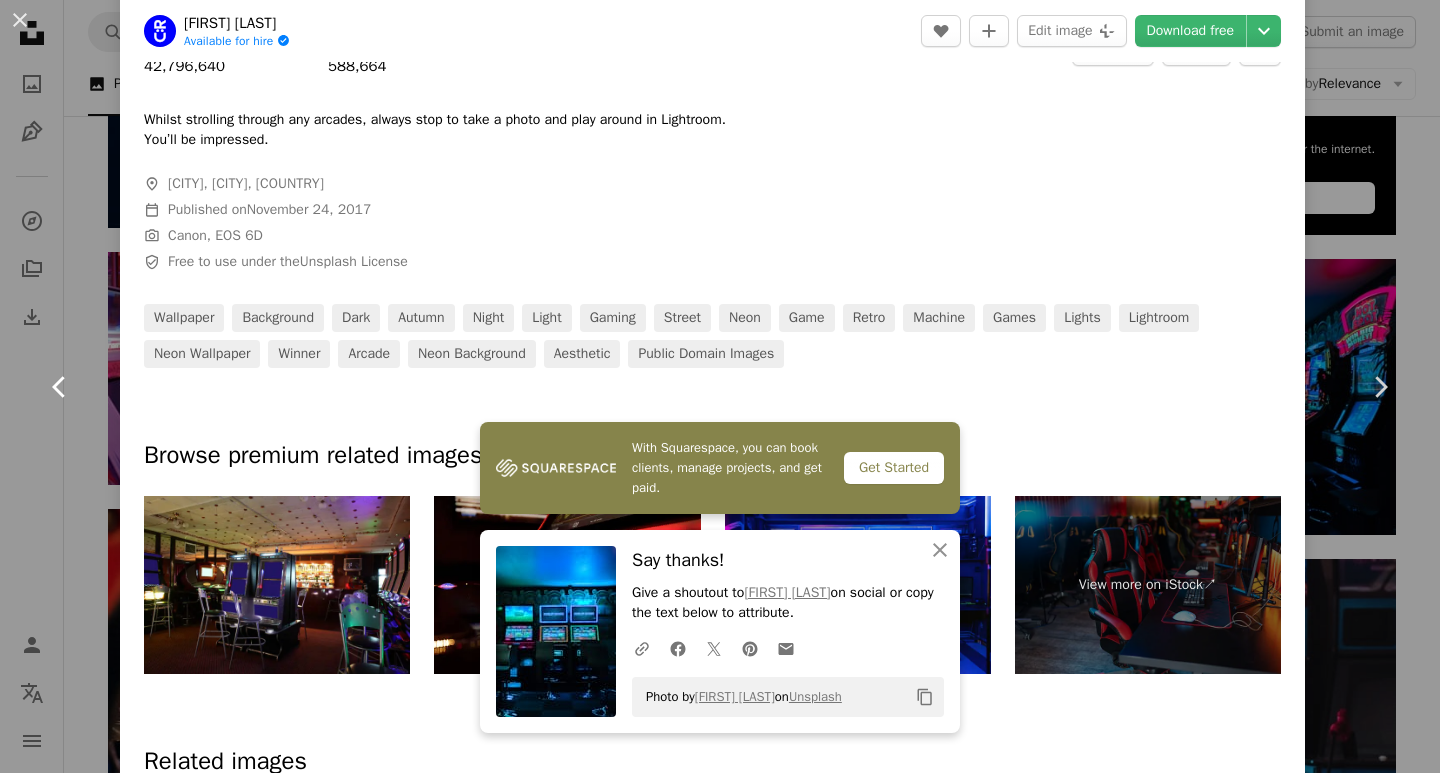 click on "Chevron left" at bounding box center (60, 387) 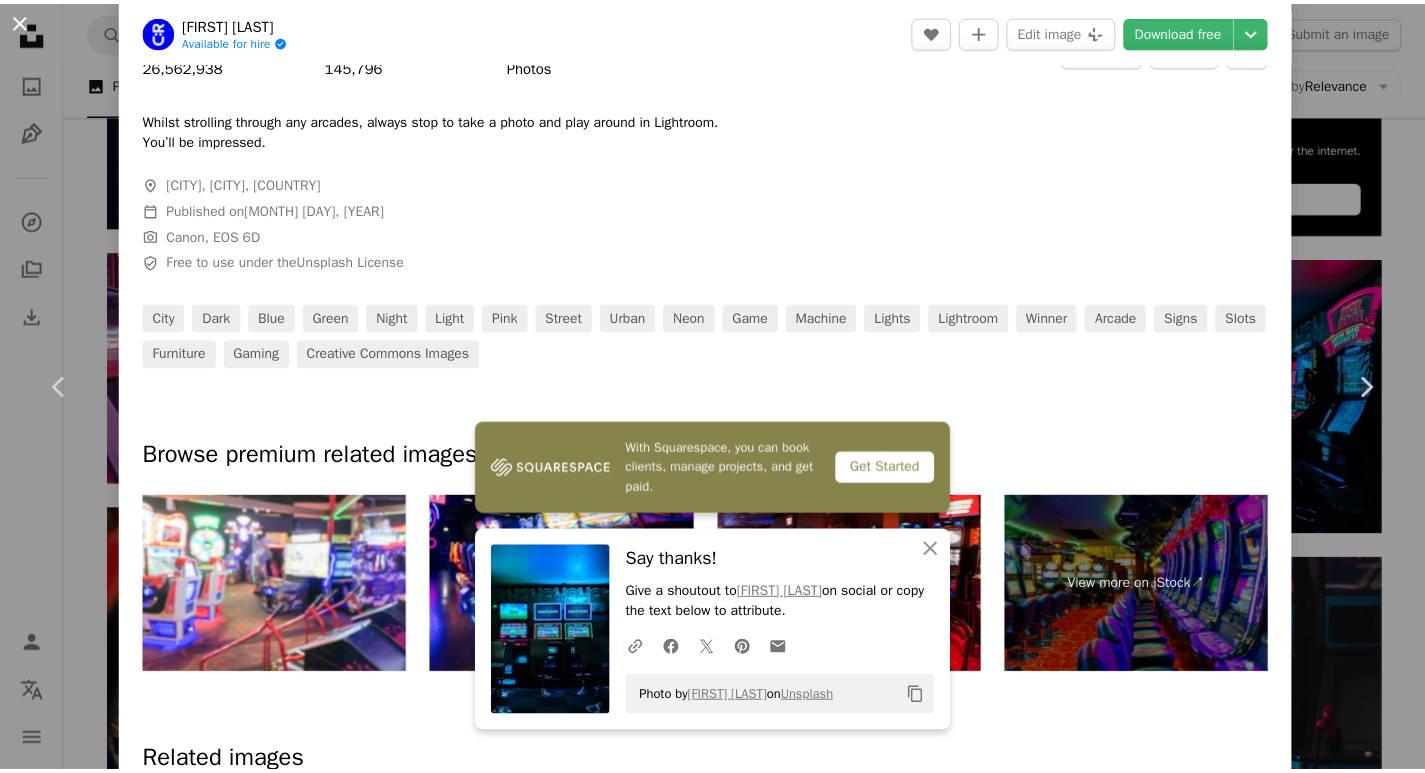 scroll, scrollTop: 0, scrollLeft: 0, axis: both 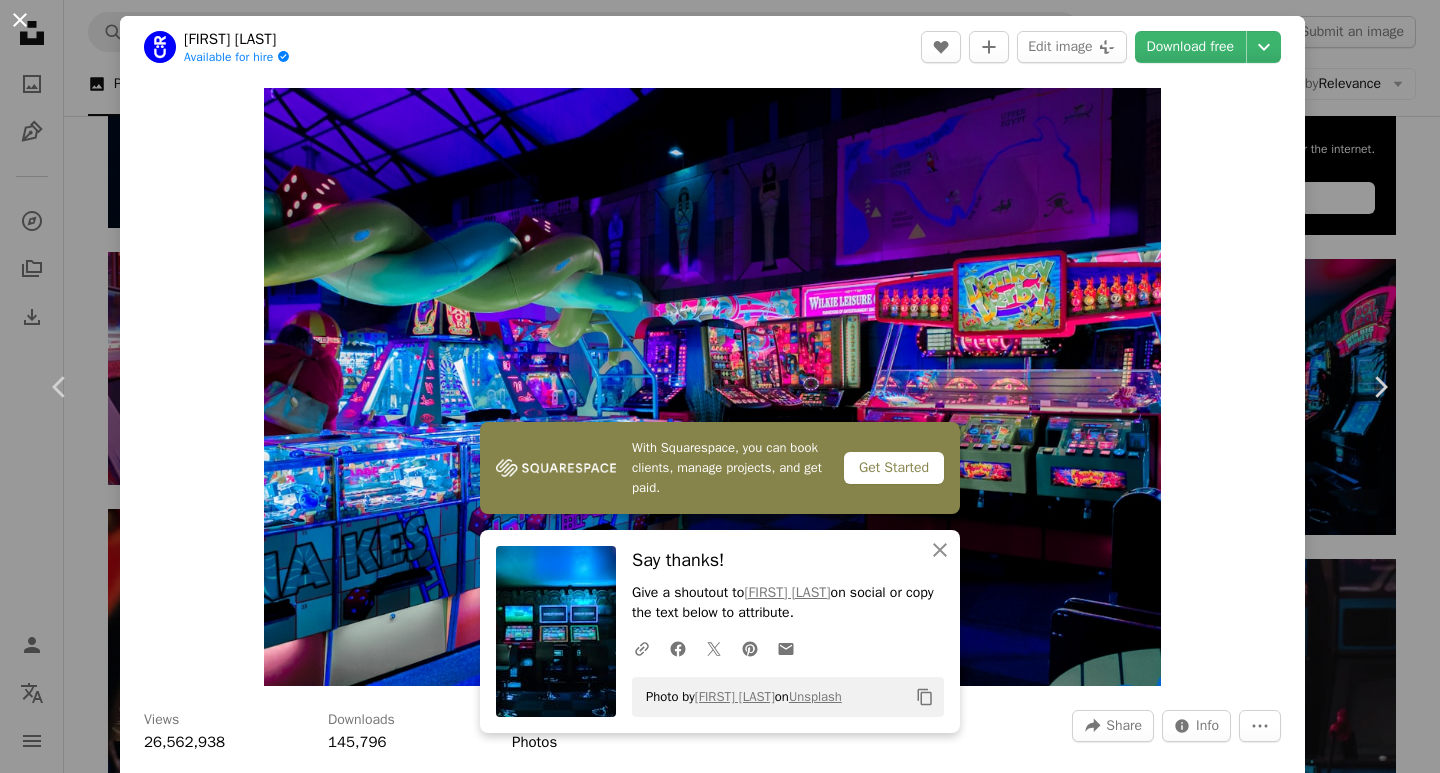 click on "An X shape" at bounding box center (20, 20) 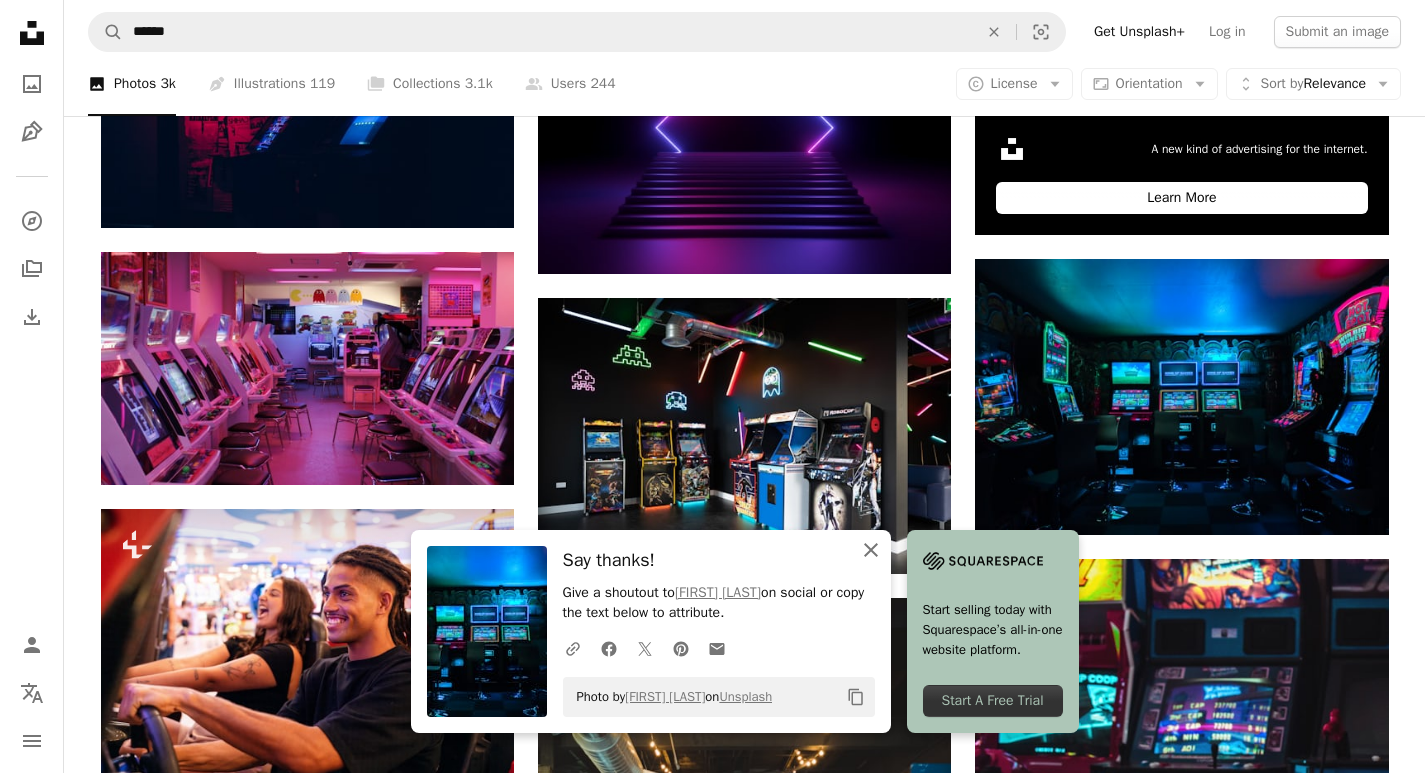 click on "An X shape" 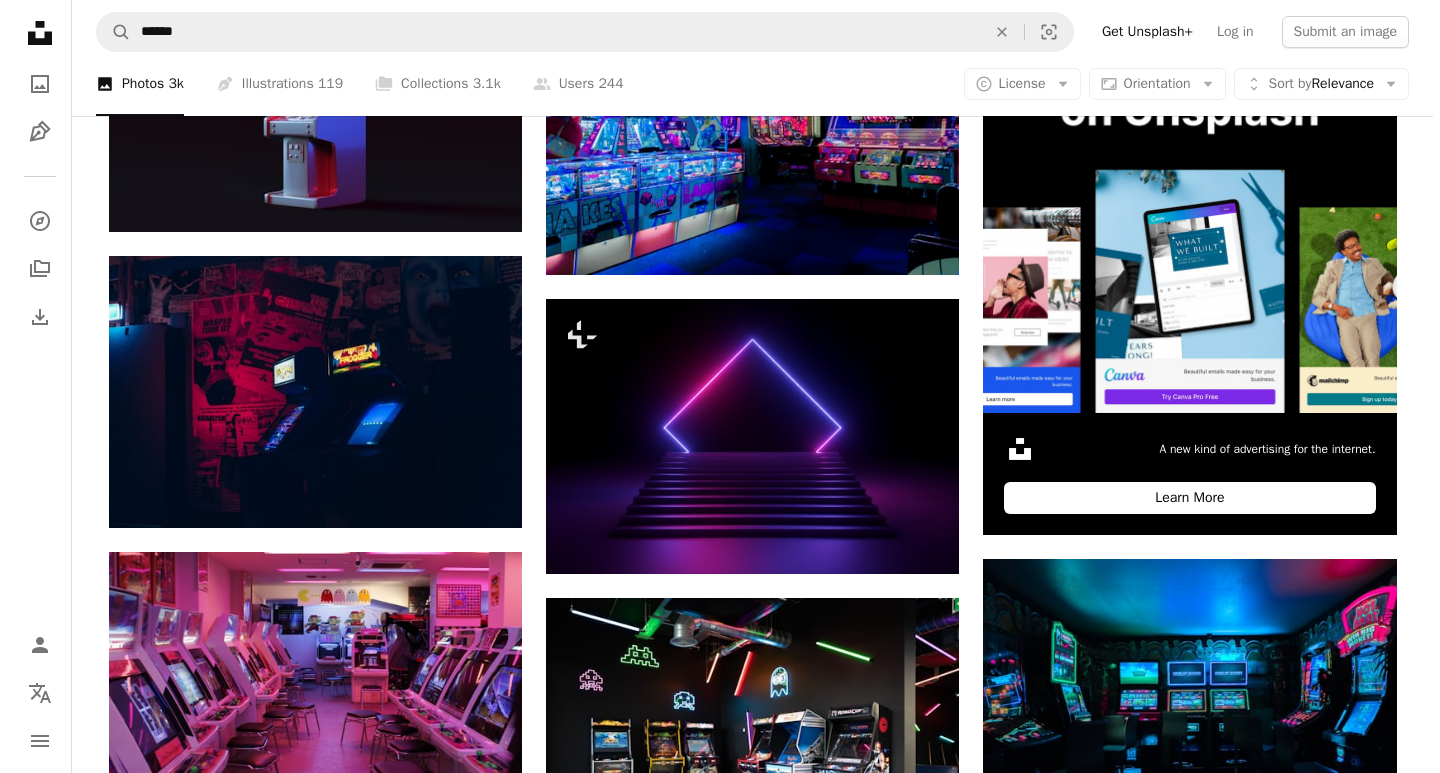 scroll, scrollTop: 700, scrollLeft: 0, axis: vertical 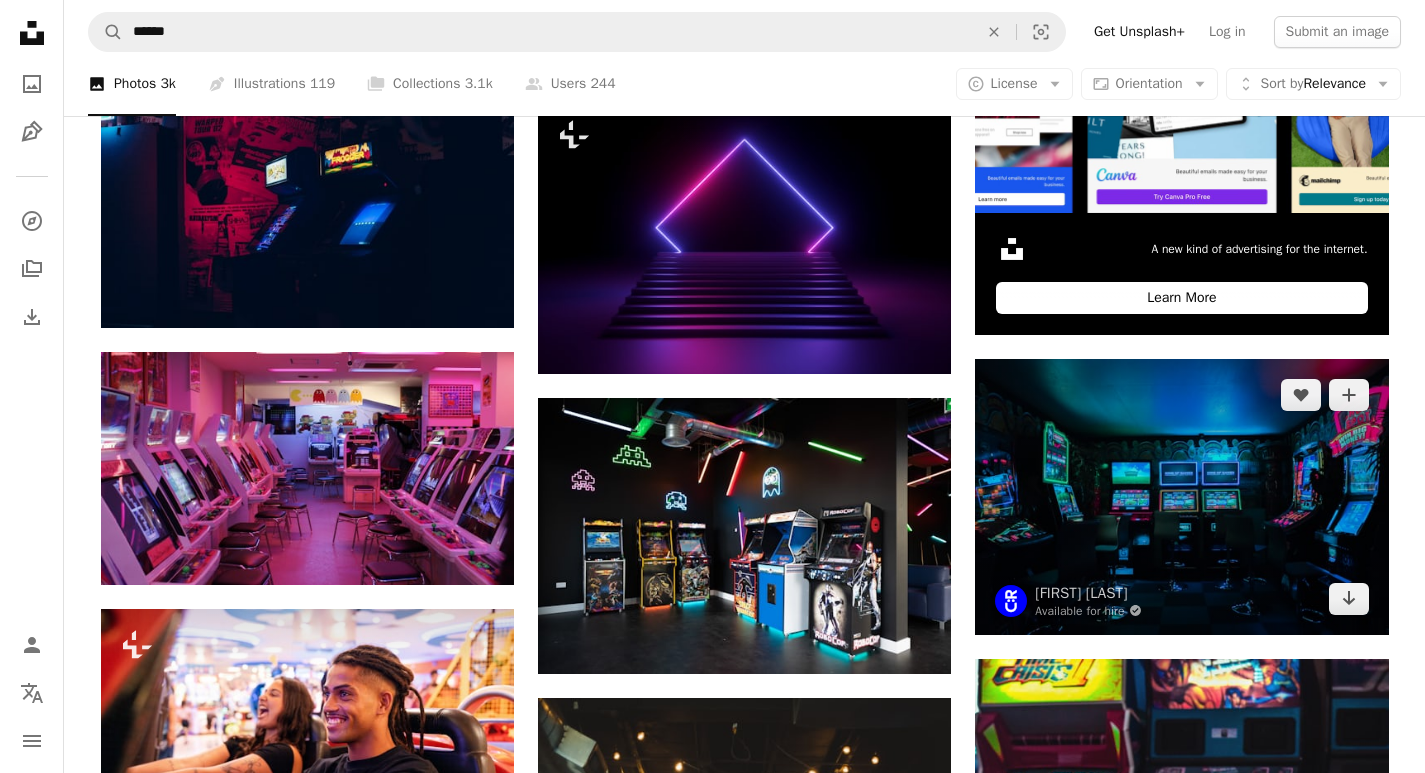 click at bounding box center (1181, 496) 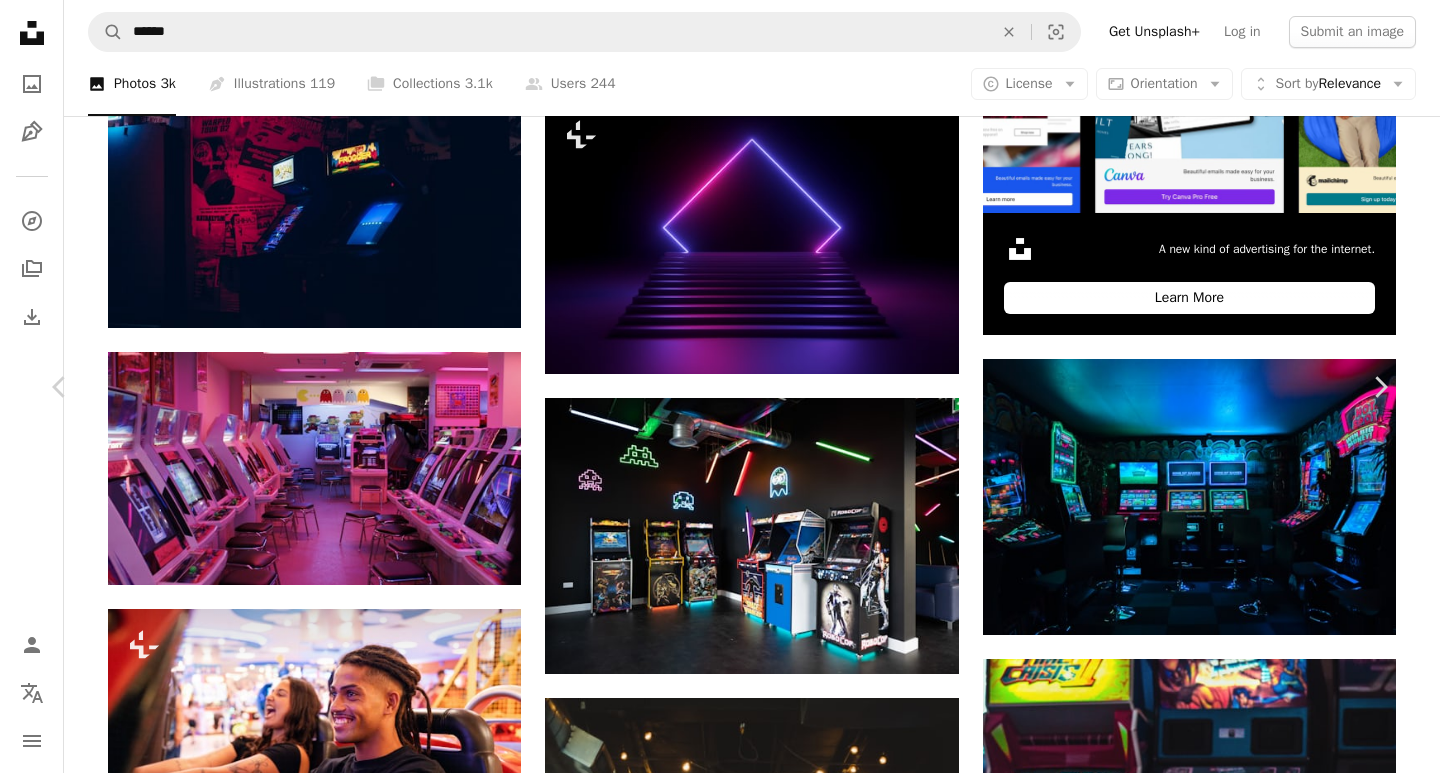 scroll, scrollTop: 3326, scrollLeft: 0, axis: vertical 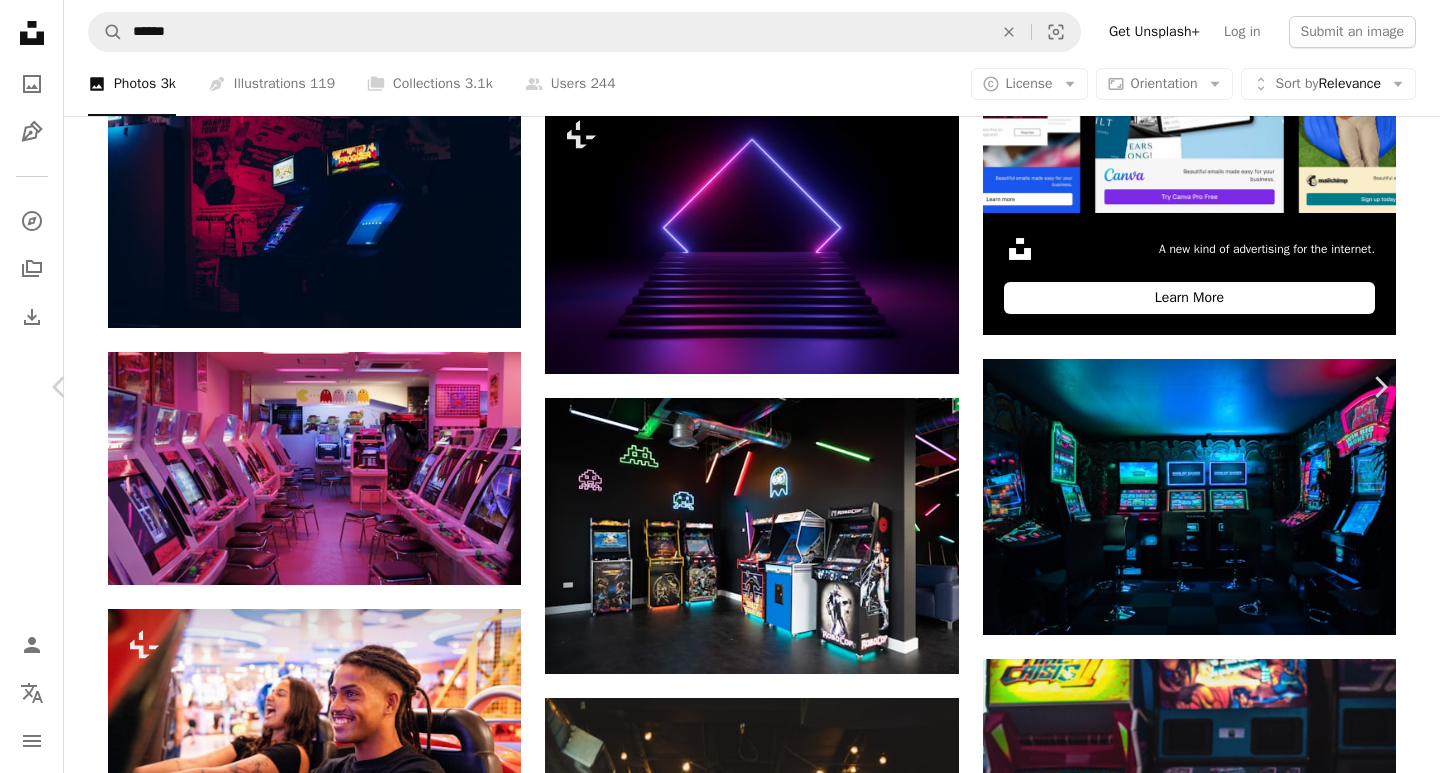 click on "Arrow pointing down" at bounding box center (854, 32968) 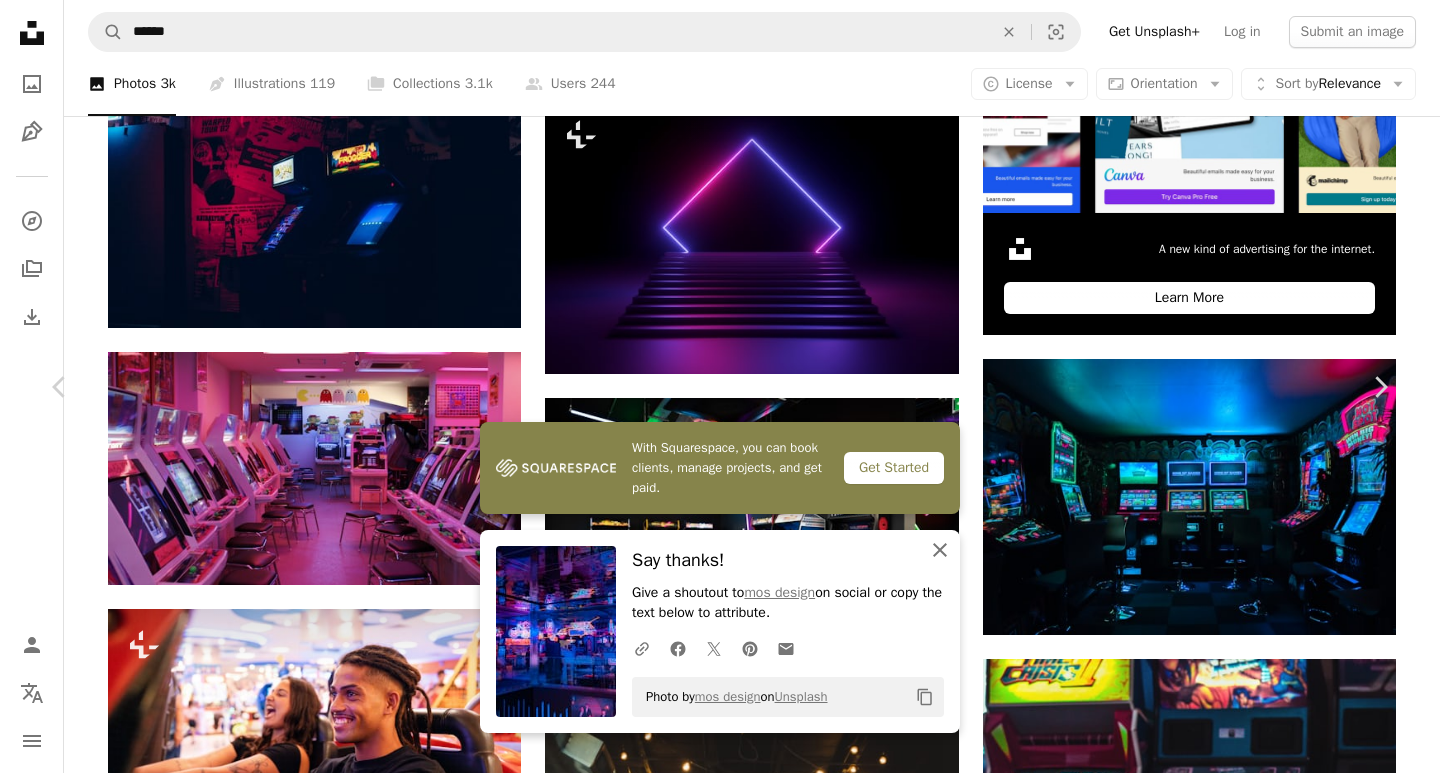 click 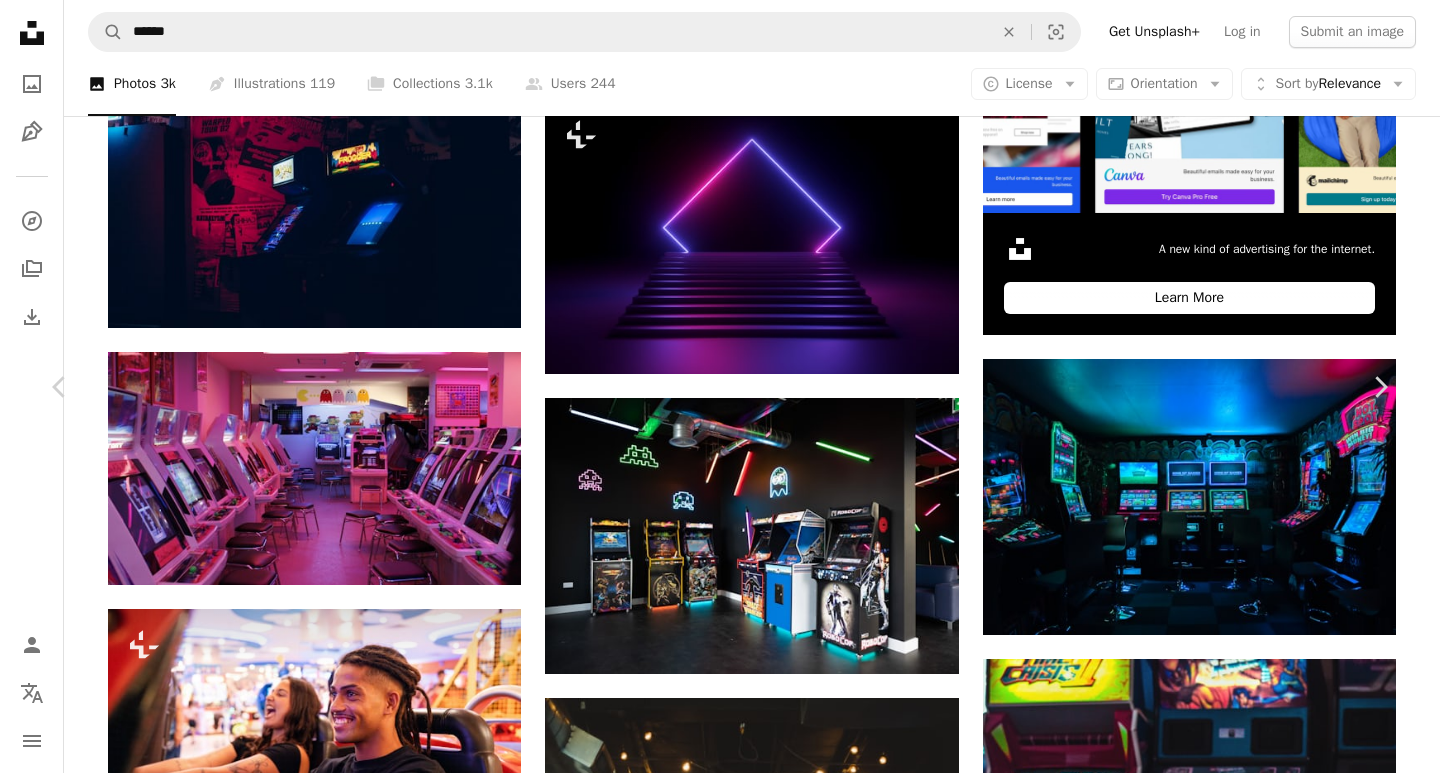 scroll, scrollTop: 10920, scrollLeft: 0, axis: vertical 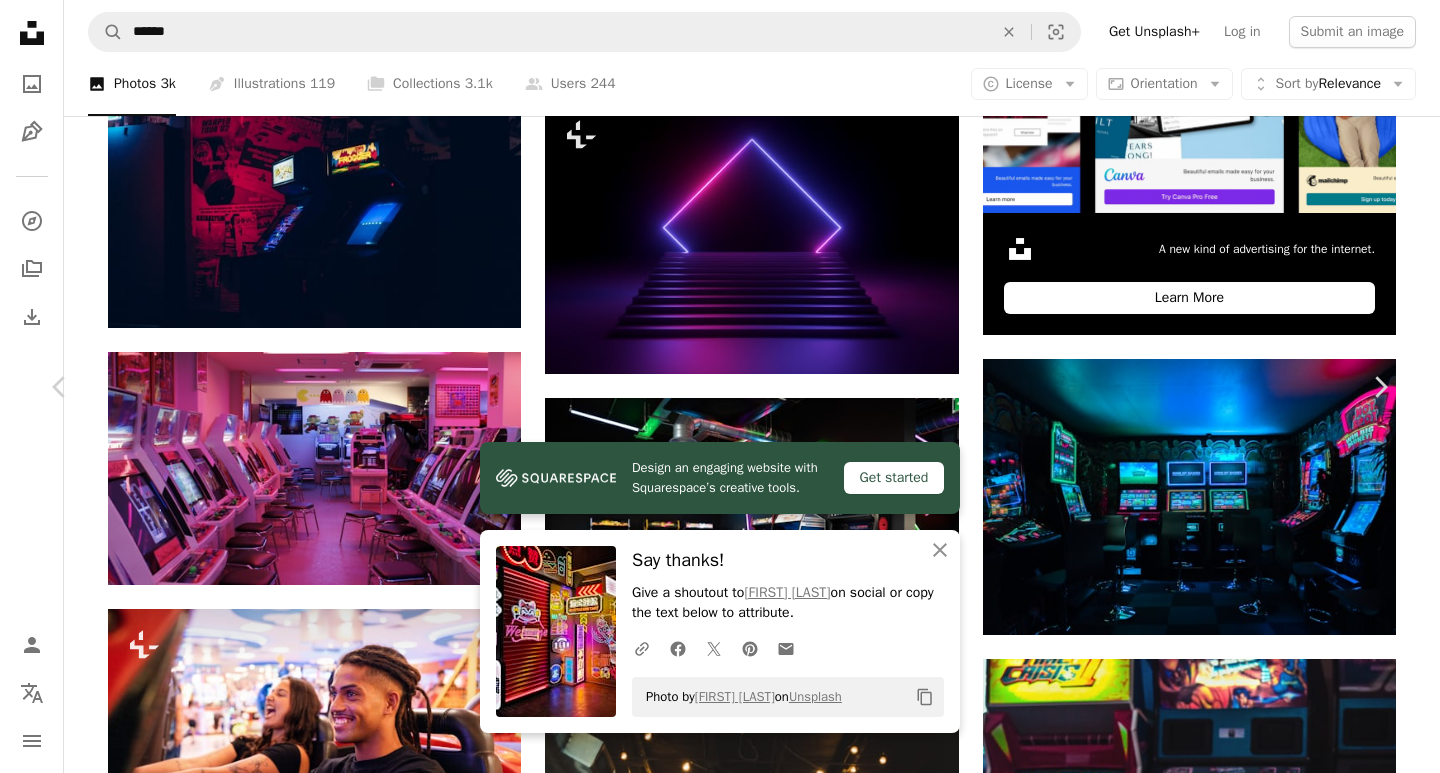 click at bounding box center (712, 32887) 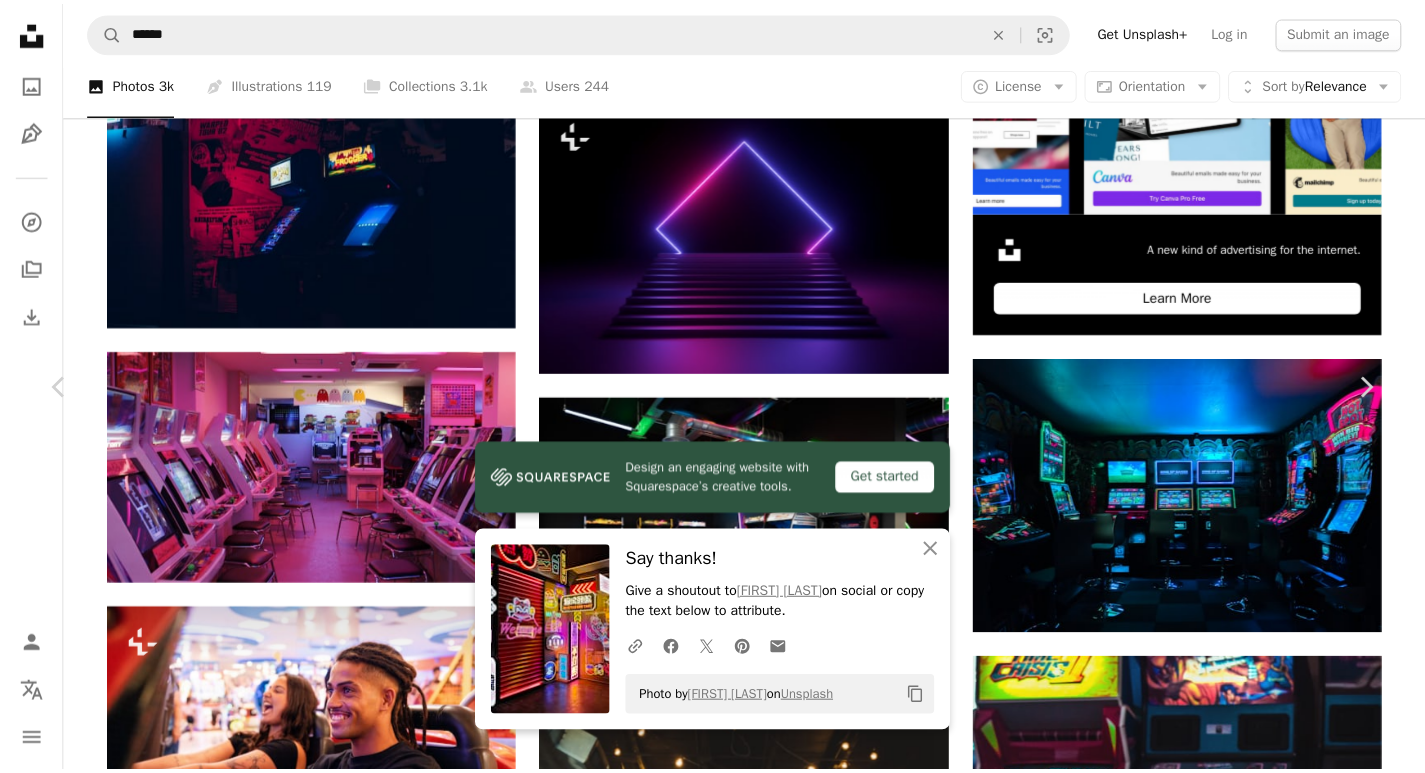 scroll, scrollTop: 0, scrollLeft: 0, axis: both 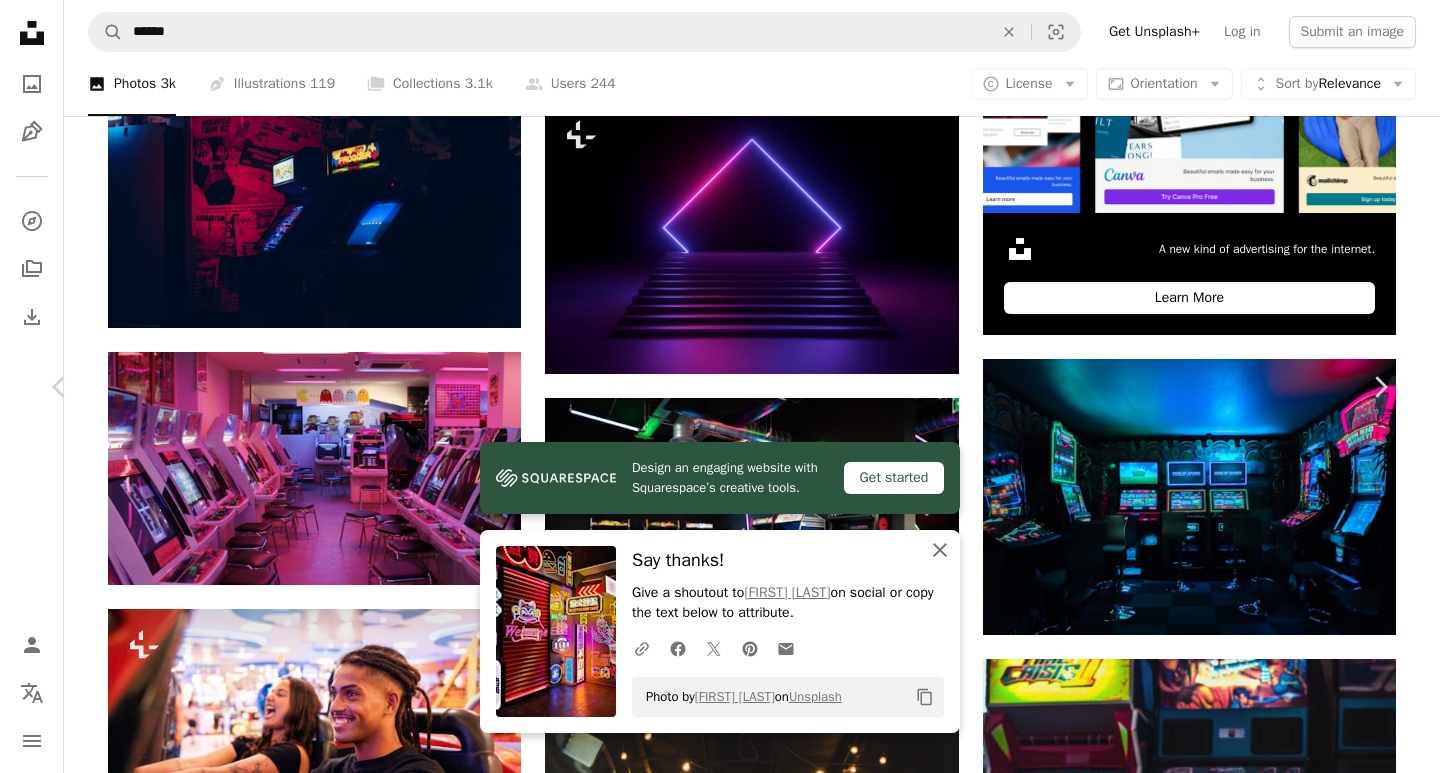 click on "An X shape" 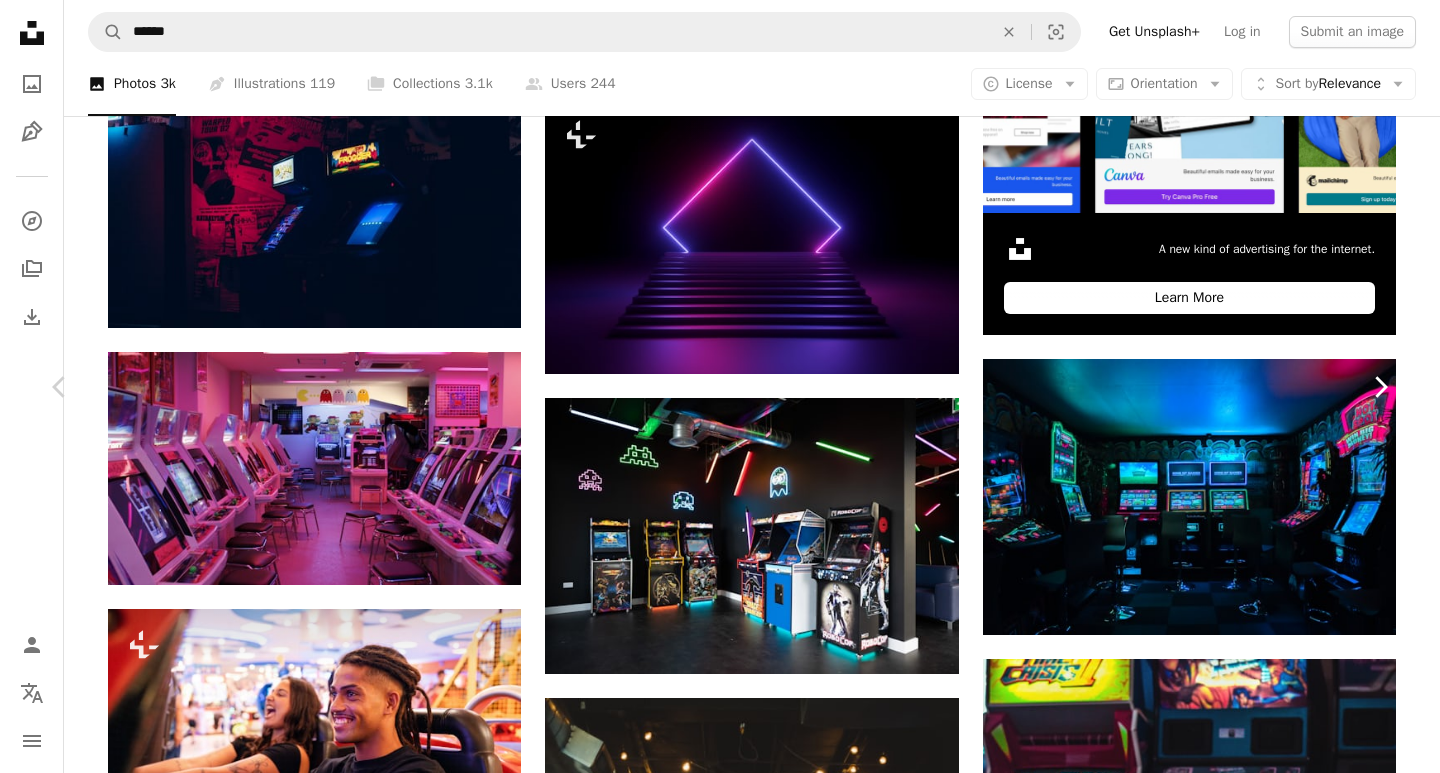 click on "Chevron right" at bounding box center [1380, 387] 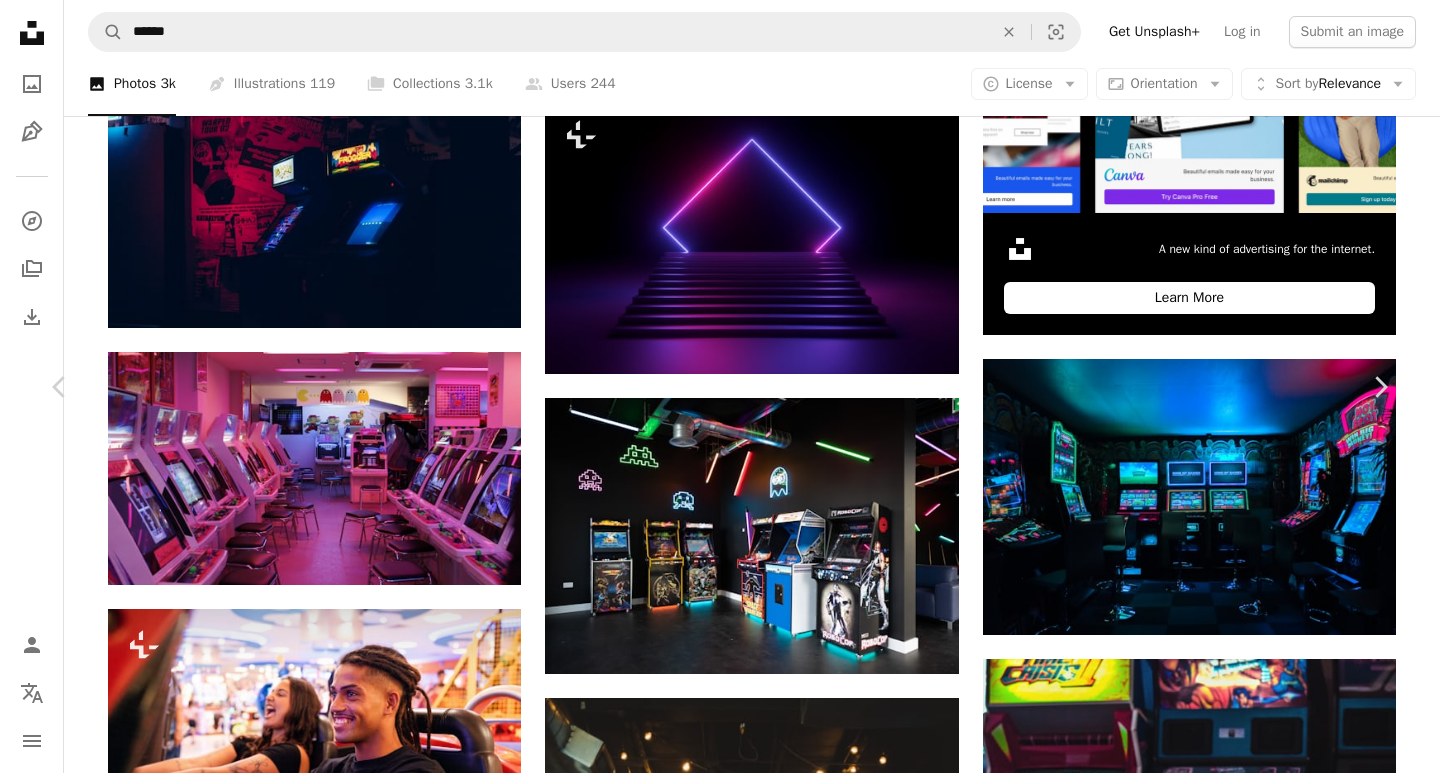 click on "An X shape Chevron left Chevron right [FIRST] [LAST] [USERNAME] A heart A plus sign Edit image   Plus sign for Unsplash+ Download free Chevron down Zoom in Views 773,077 Downloads 3,321 A forward-right arrow Share Info icon Info More Actions las vegas casina video poker and slot machines Calendar outlined Published on  [MONTH] [DAY], [YEAR] Camera Canon, EOS 5D Mark III Safety Free to use under the  Unsplash License computer laptop book furniture game chair electronics screen monitor display gambling slot Free images Browse premium related images on iStock  |  Save 20% with code UNSPLASH20 View more on iStock  ↗ Related images A heart A plus sign [USERNAME] Available for hire A checkmark inside of a circle Arrow pointing down A heart A plus sign [FIRST] [LAST] Arrow pointing down A heart A plus sign [FIRST] [LAST] Available for hire A checkmark inside of a circle Arrow pointing down Plus sign for Unsplash+ A heart A plus sign [FIRST] [LAST] For  Unsplash+ A lock   Purchase A heart A plus sign [FIRST] [LAST] Available for hire" at bounding box center [720, 32902] 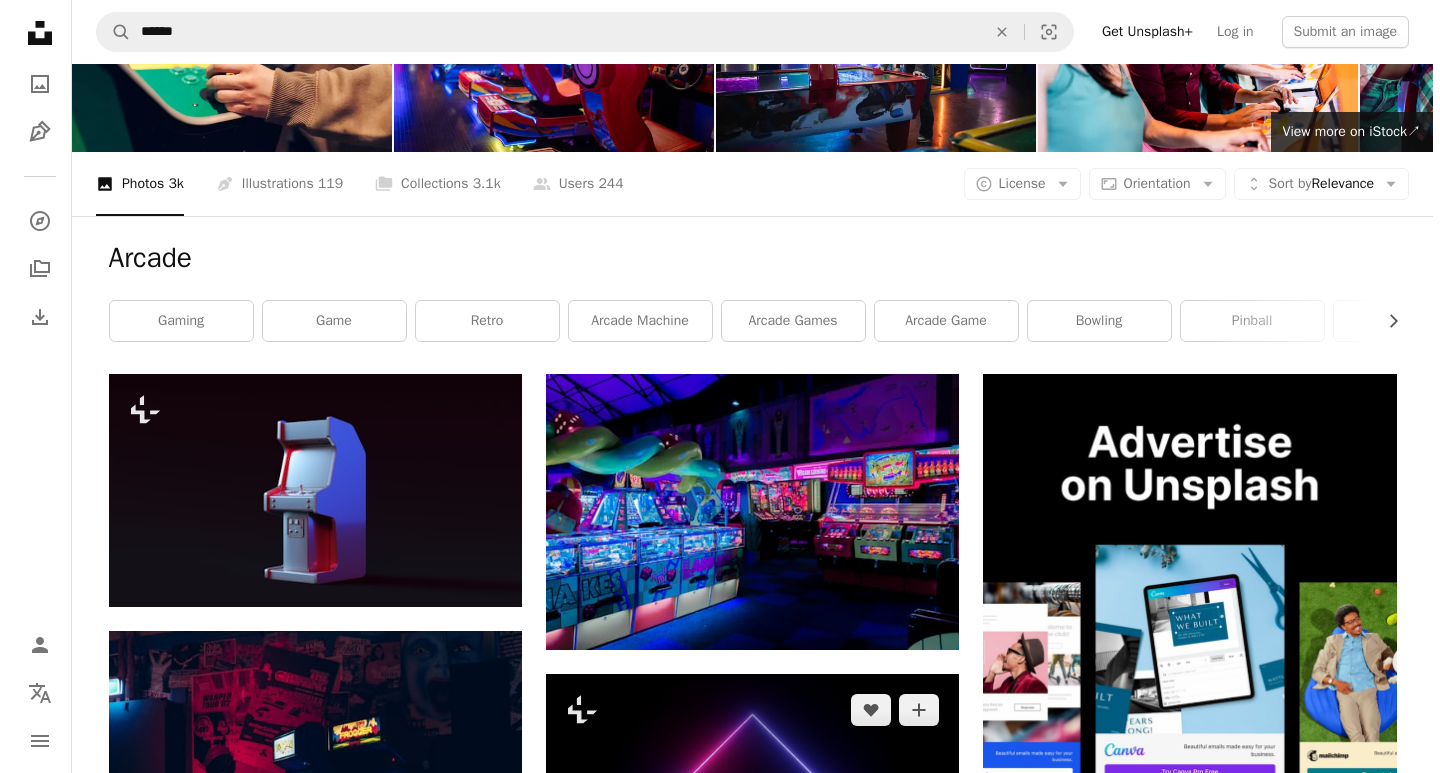 scroll, scrollTop: 200, scrollLeft: 0, axis: vertical 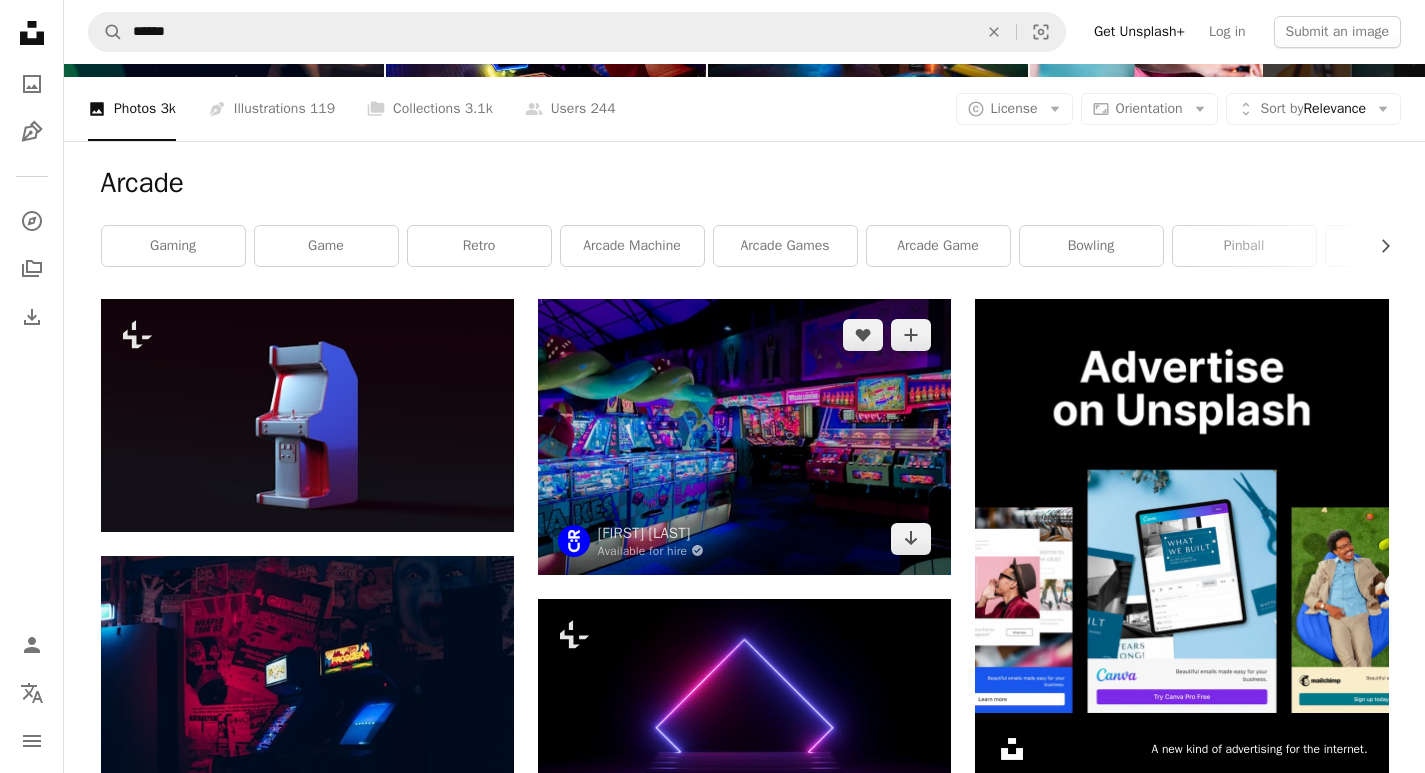 click at bounding box center (744, 436) 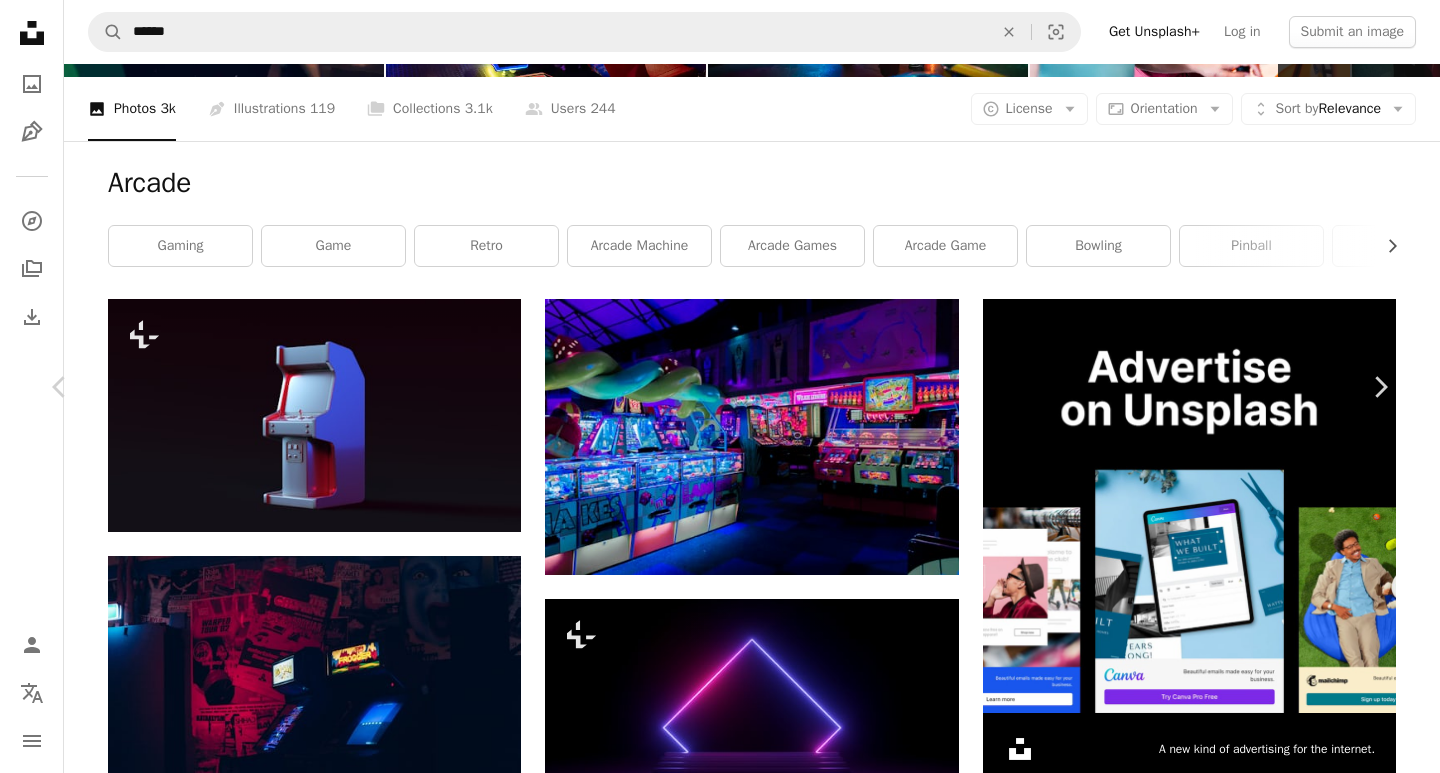scroll, scrollTop: 2100, scrollLeft: 0, axis: vertical 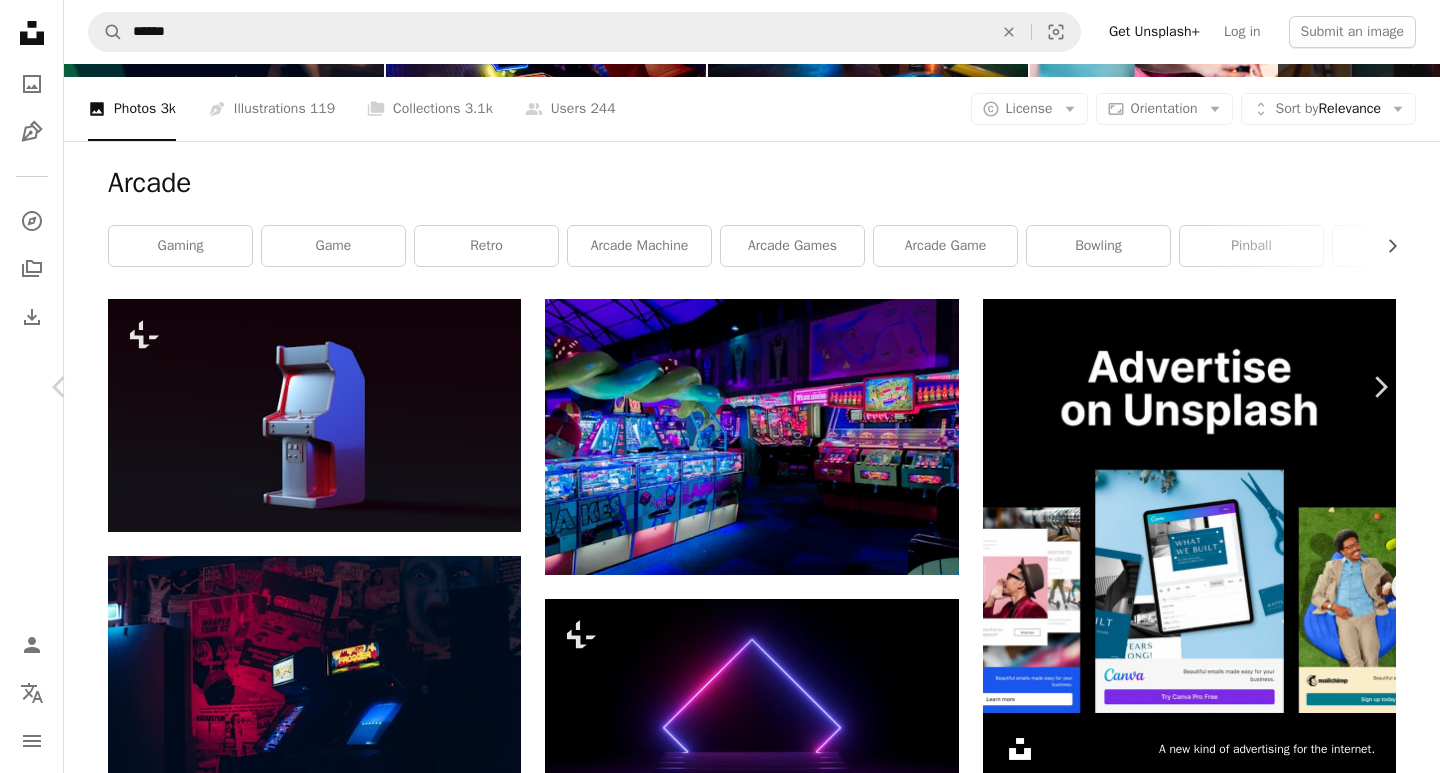 click on "Arrow pointing down" 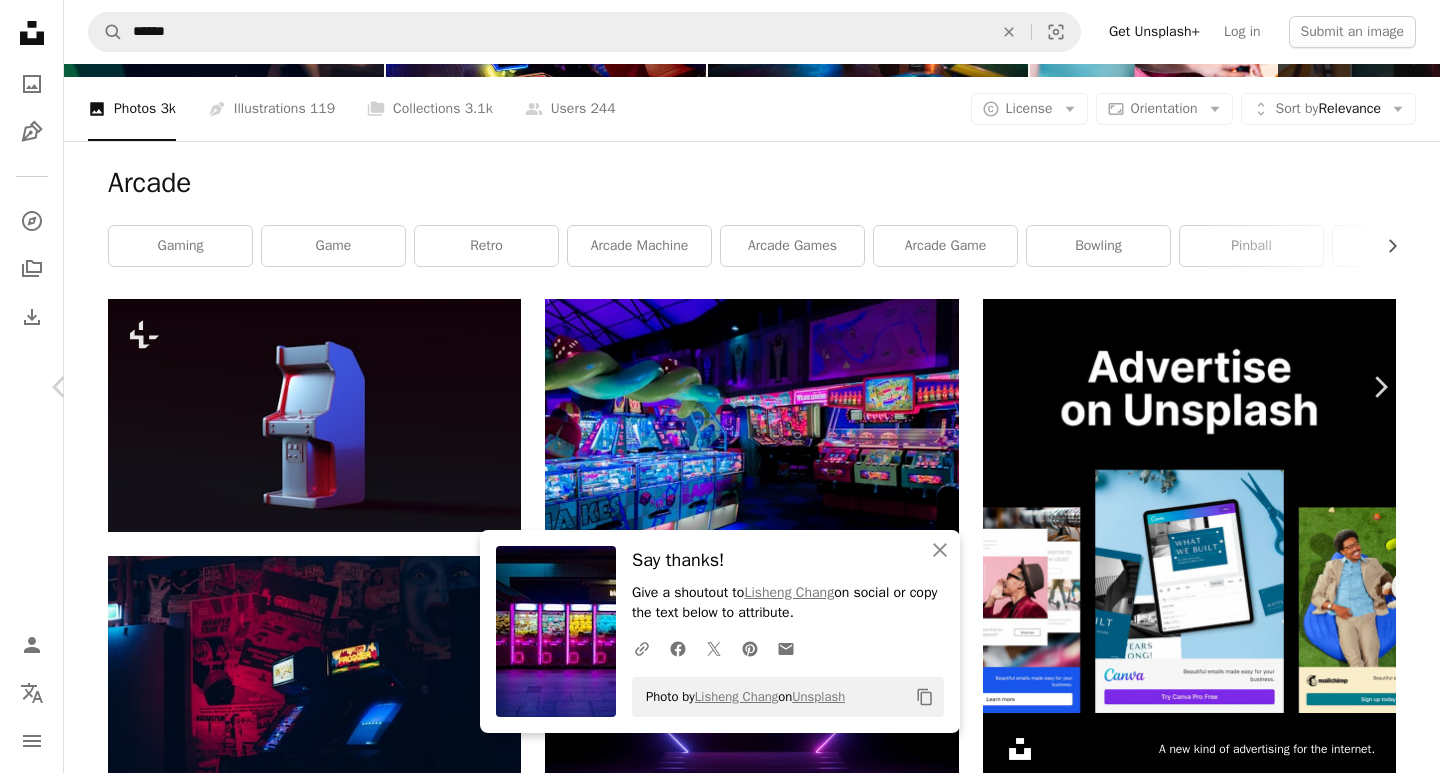 scroll, scrollTop: 8874, scrollLeft: 0, axis: vertical 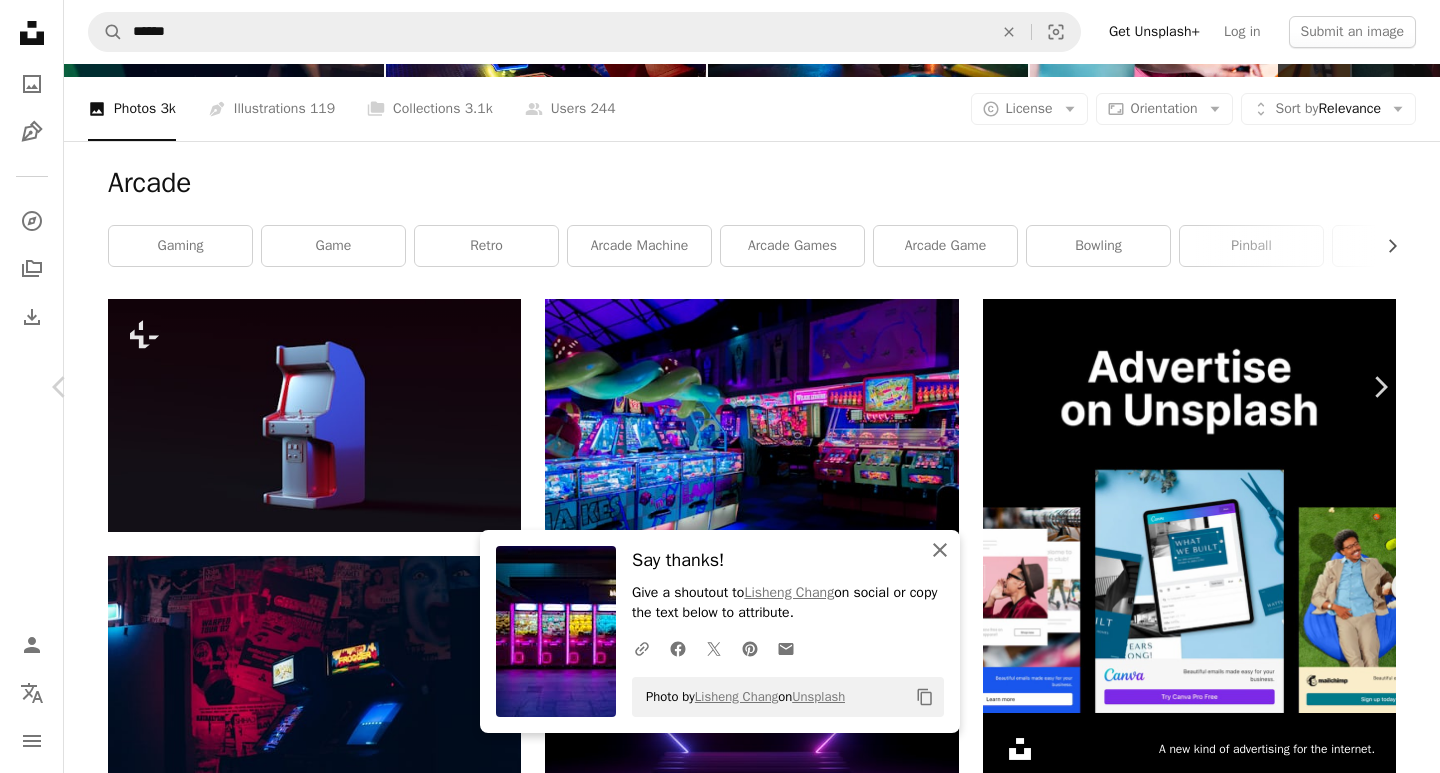 click on "An X shape" 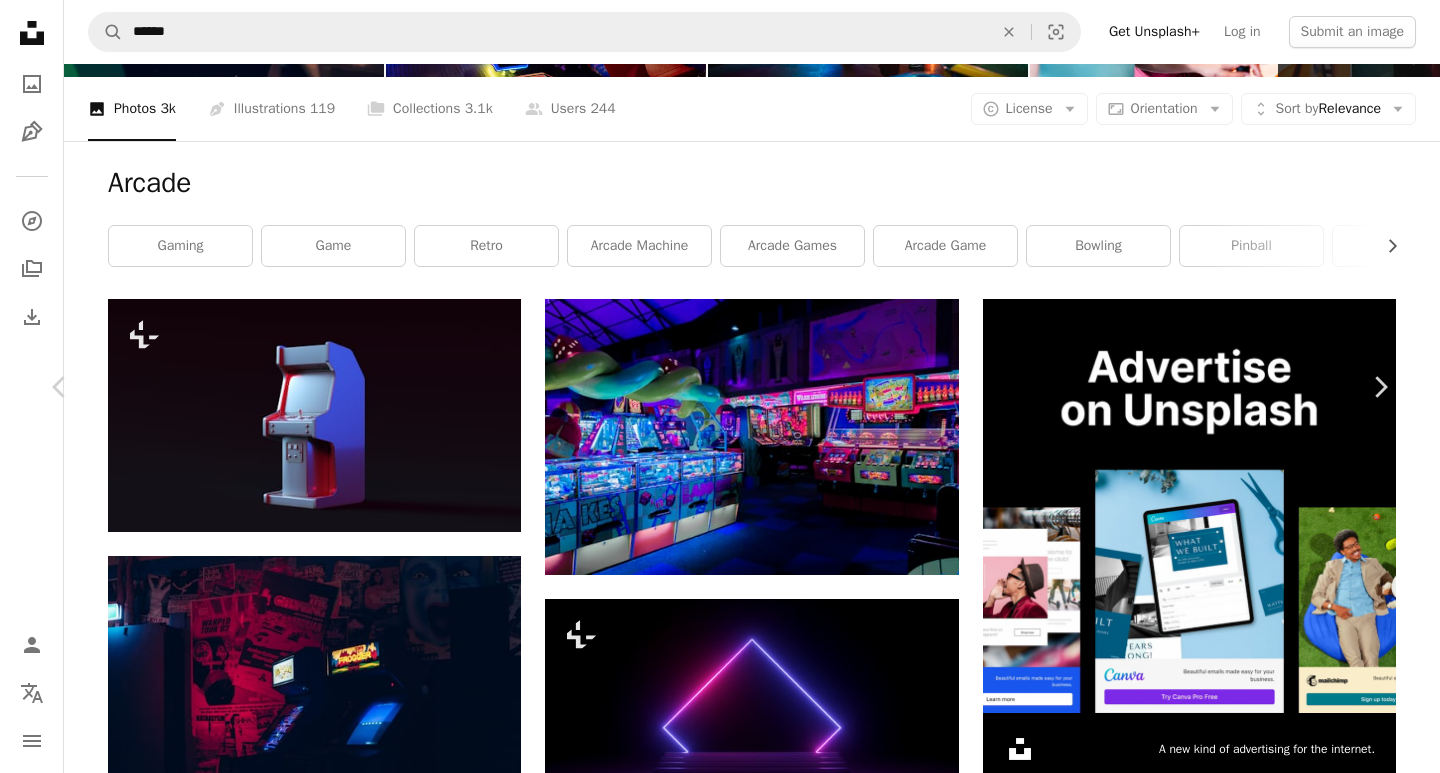 scroll, scrollTop: 12808, scrollLeft: 0, axis: vertical 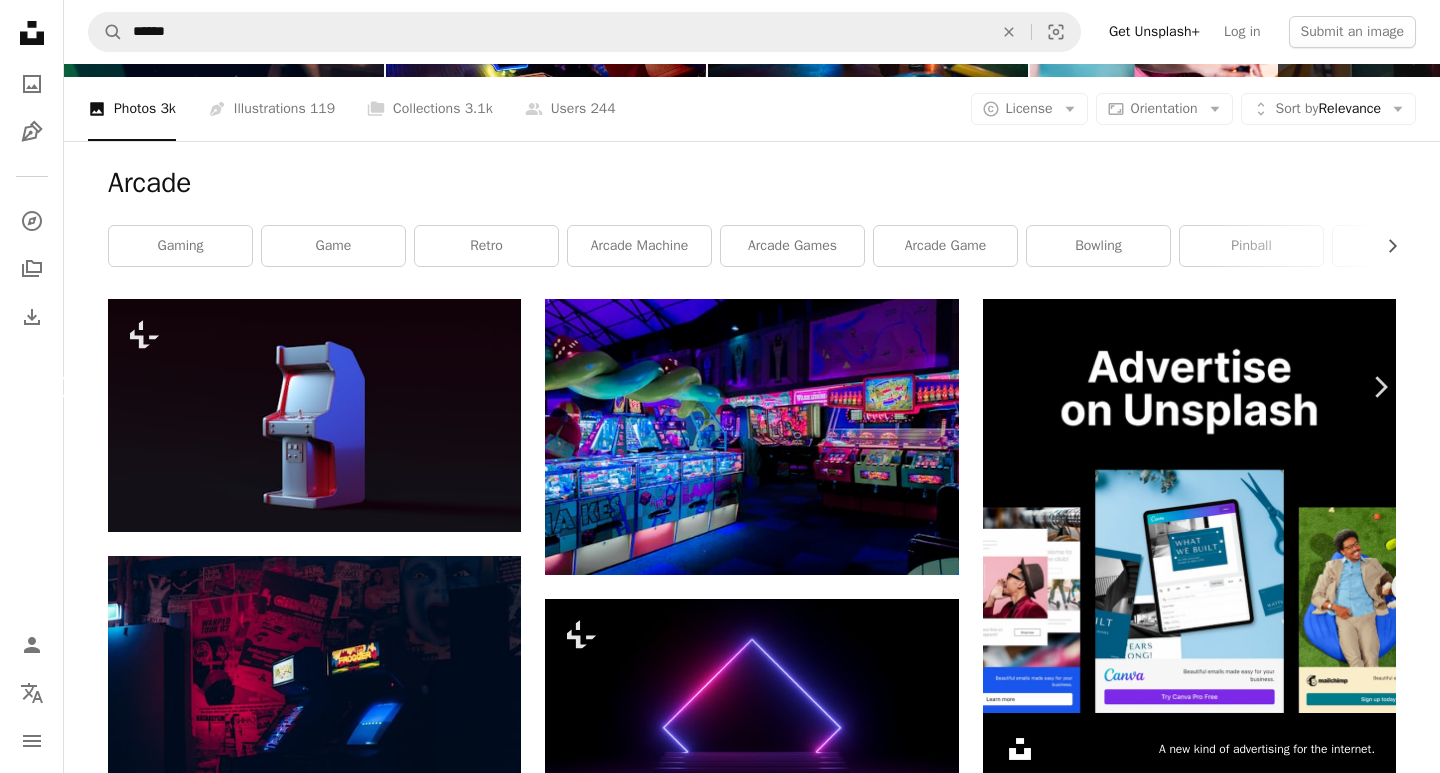click on "Chevron left" 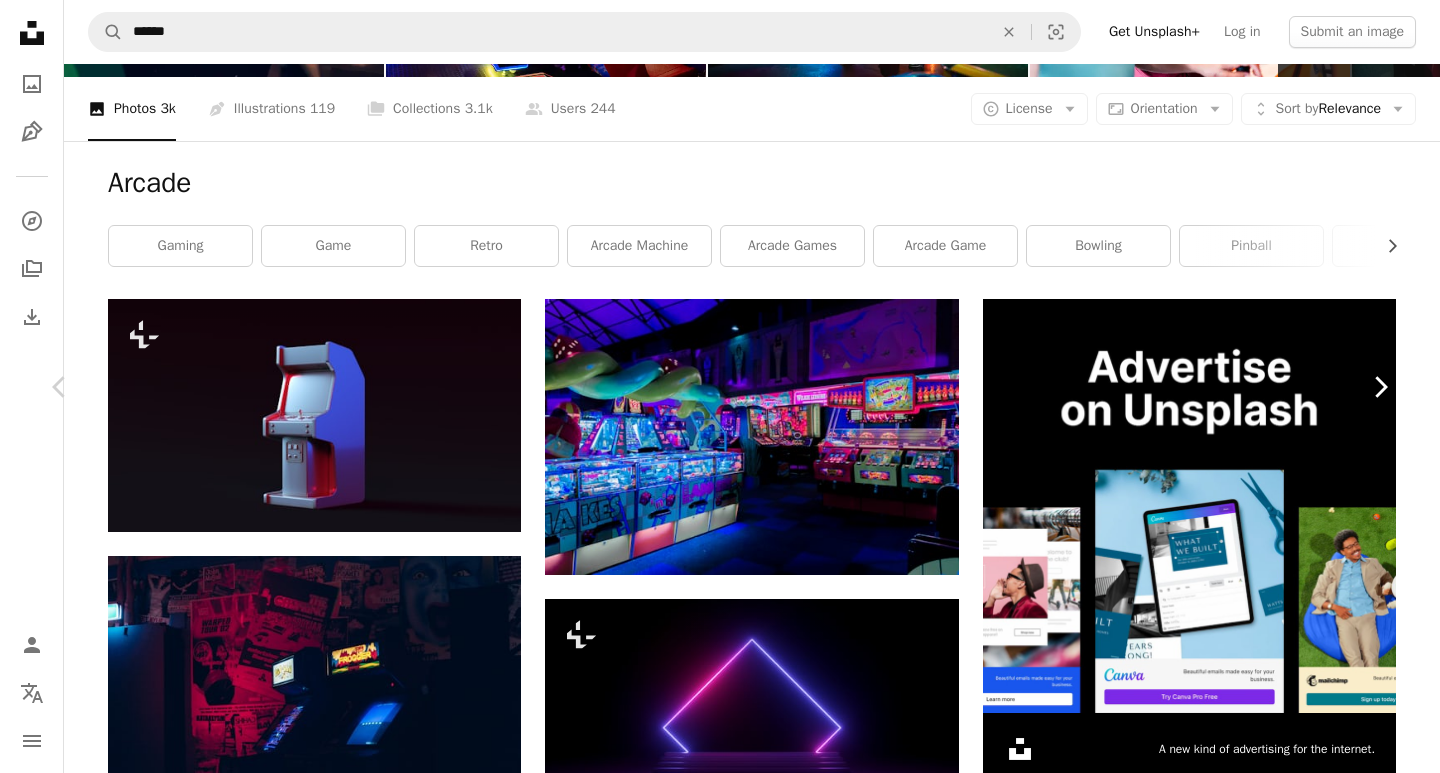 click 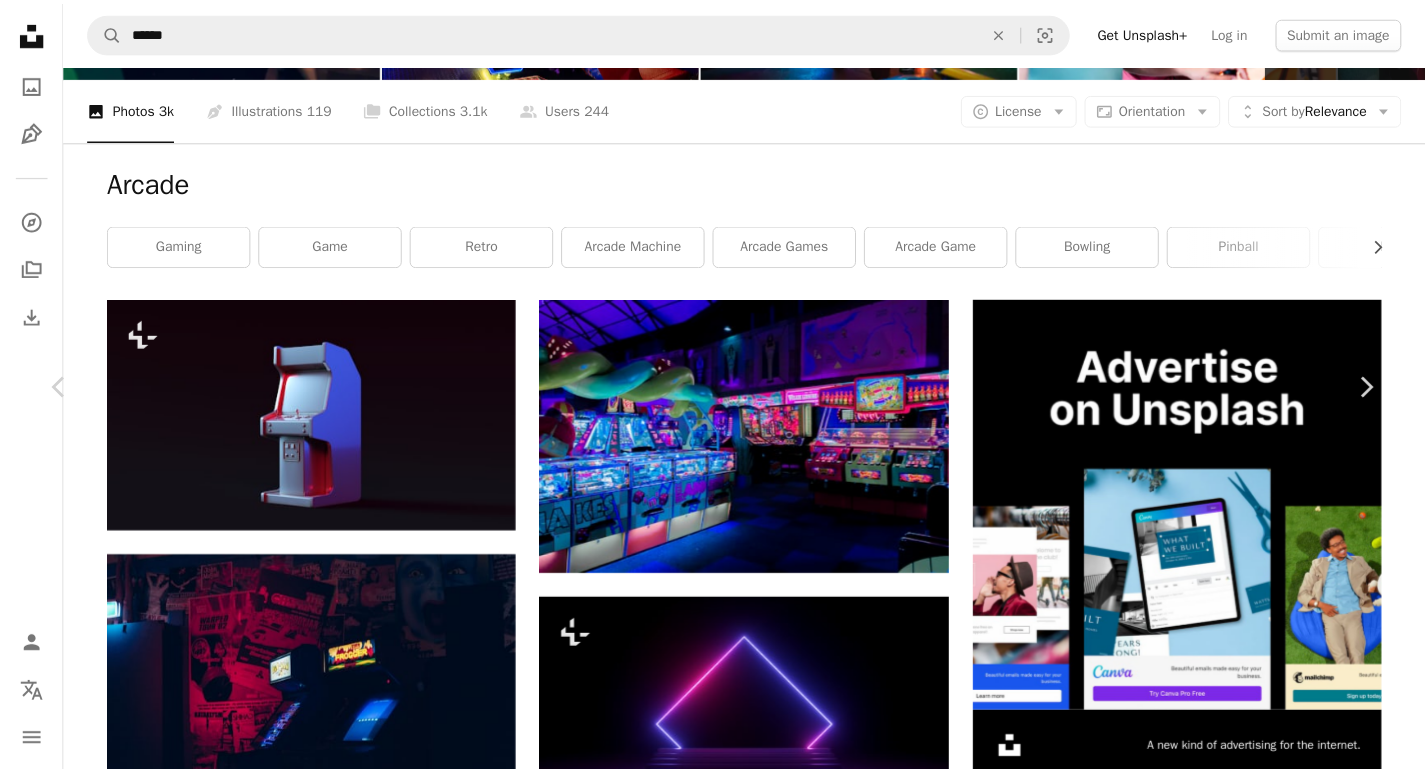 scroll, scrollTop: 200, scrollLeft: 0, axis: vertical 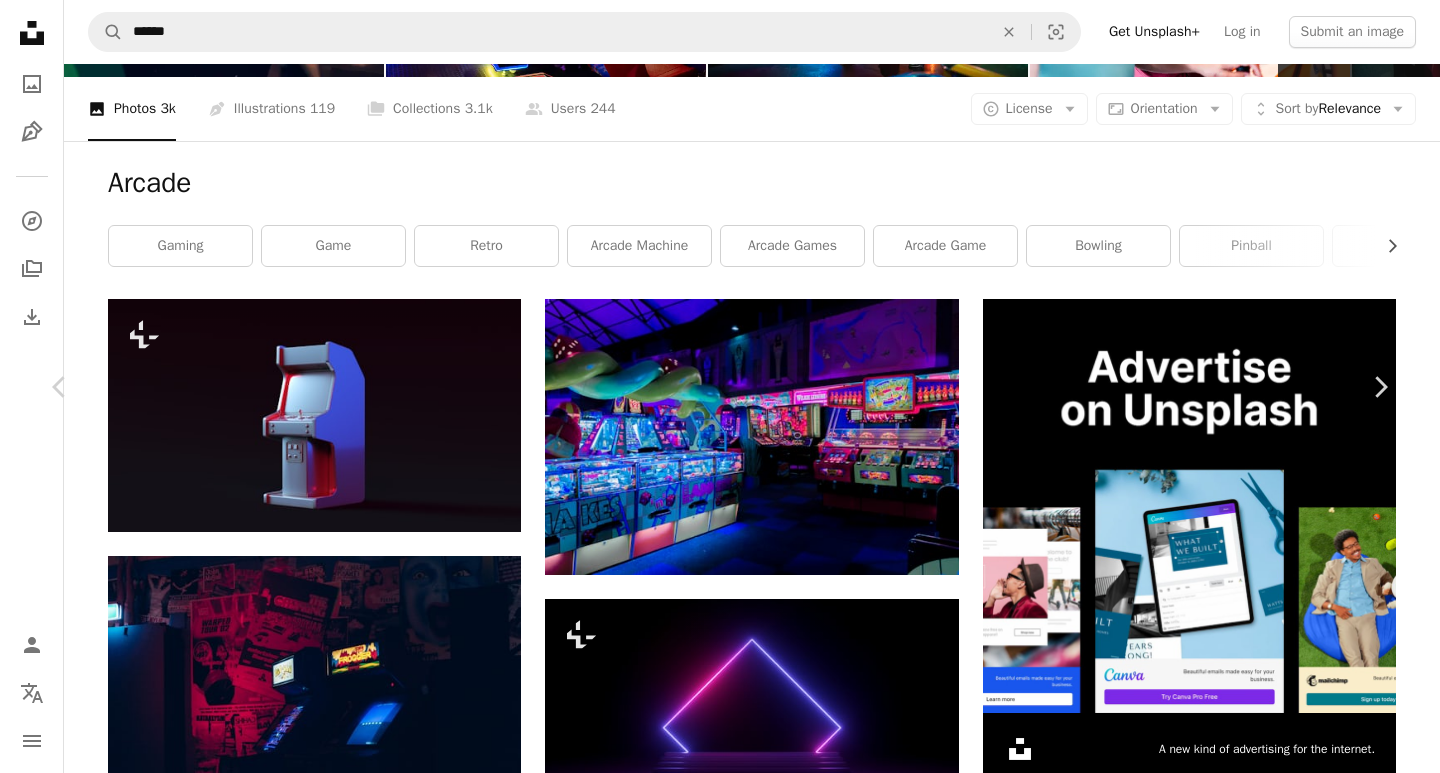 click on "An X shape Chevron left Chevron right [FIRST] [LAST] [USERNAME] A heart A plus sign Edit image   Plus sign for Unsplash+ Download free Chevron down Zoom in Views 773,077 Downloads 3,321 A forward-right arrow Share Info icon Info More Actions las vegas casina video poker and slot machines Calendar outlined Published on  [MONTH] [DAY], [YEAR] Camera Canon, EOS 5D Mark III Safety Free to use under the  Unsplash License computer laptop book furniture game chair electronics screen monitor display gambling slot Free images Browse premium related images on iStock  |  Save 20% with code UNSPLASH20 View more on iStock  ↗ Related images A heart A plus sign [USERNAME] Available for hire A checkmark inside of a circle Arrow pointing down A heart A plus sign [FIRST] [LAST] Arrow pointing down A heart A plus sign [FIRST] [LAST] Available for hire A checkmark inside of a circle Arrow pointing down Plus sign for Unsplash+ A heart A plus sign [FIRST] [LAST] For  Unsplash+ A lock   Purchase A heart A plus sign [FIRST] [LAST] Available for hire" at bounding box center (720, 33402) 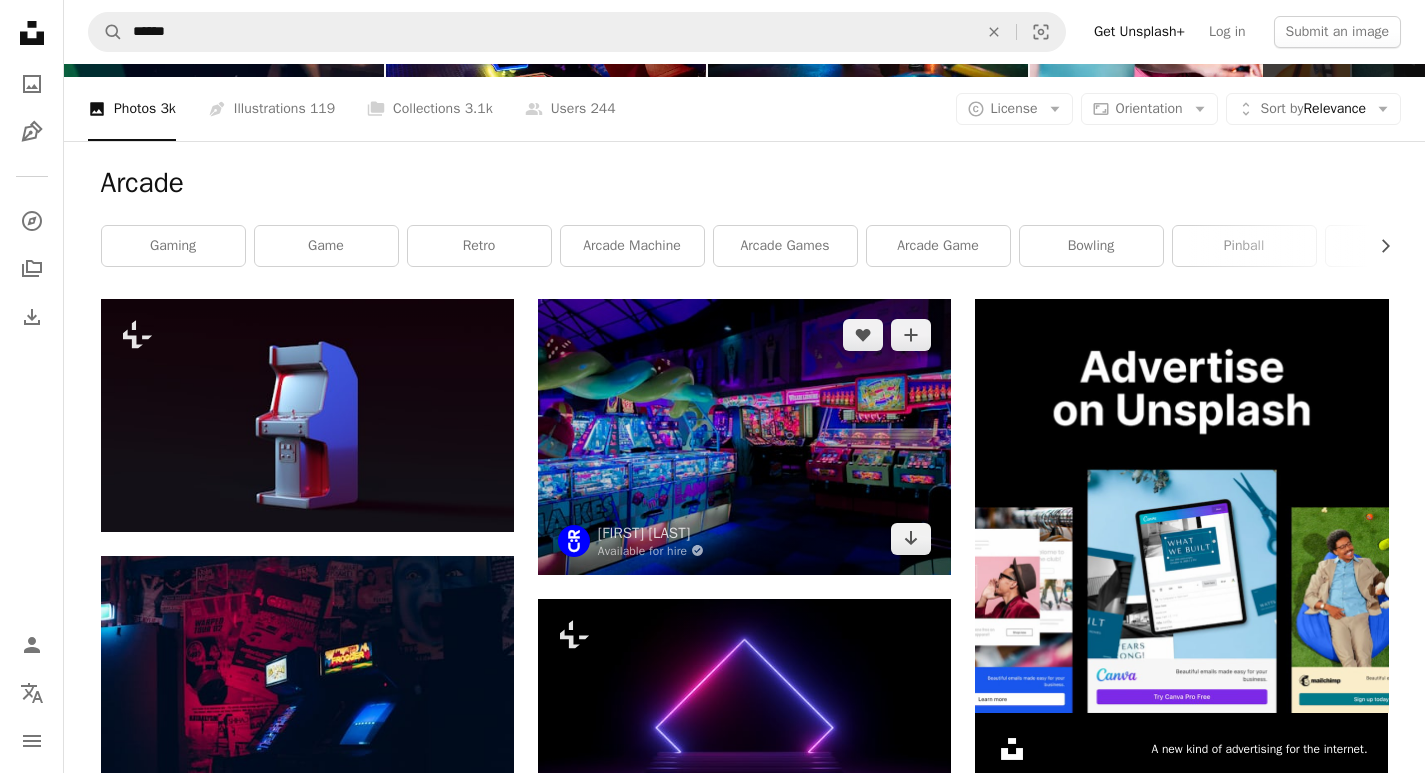 click at bounding box center [744, 436] 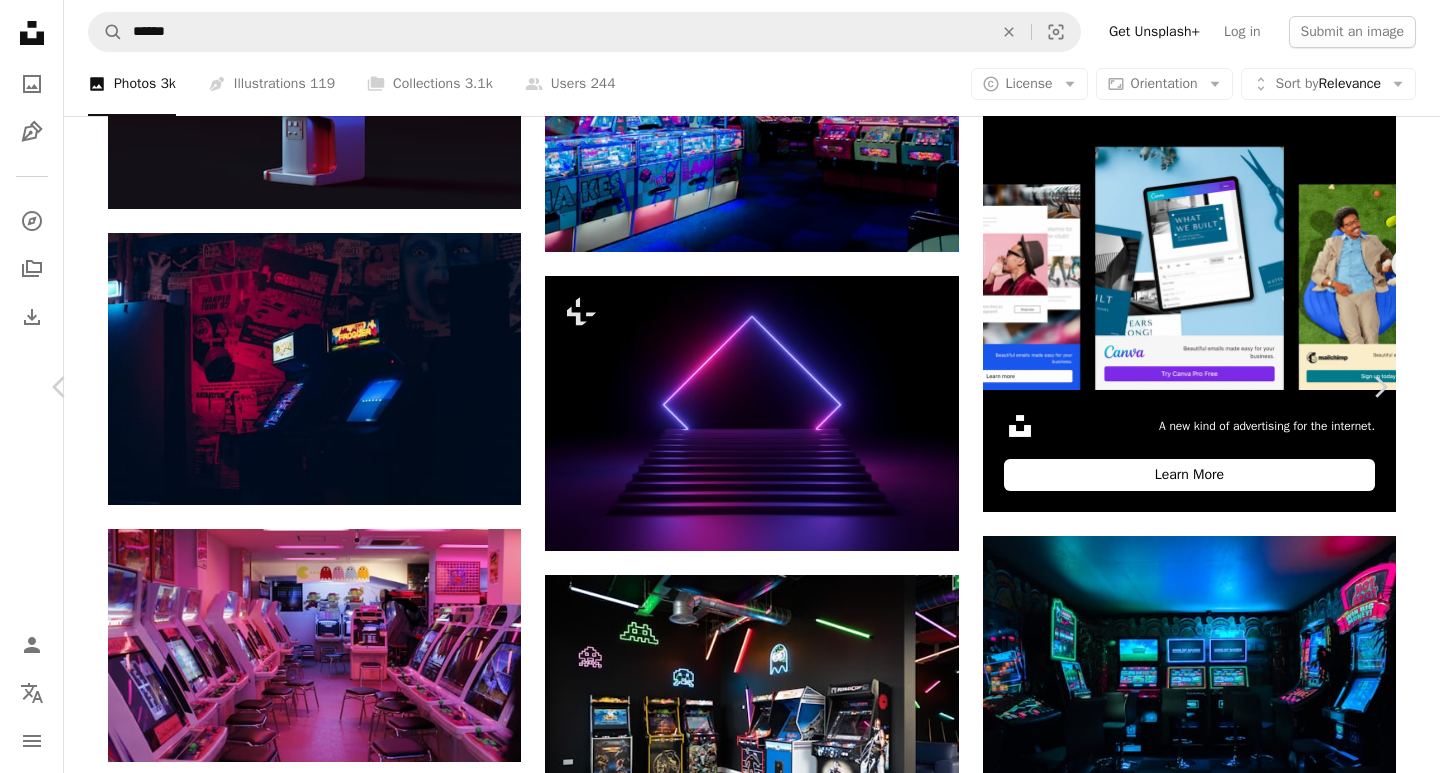 scroll, scrollTop: 600, scrollLeft: 0, axis: vertical 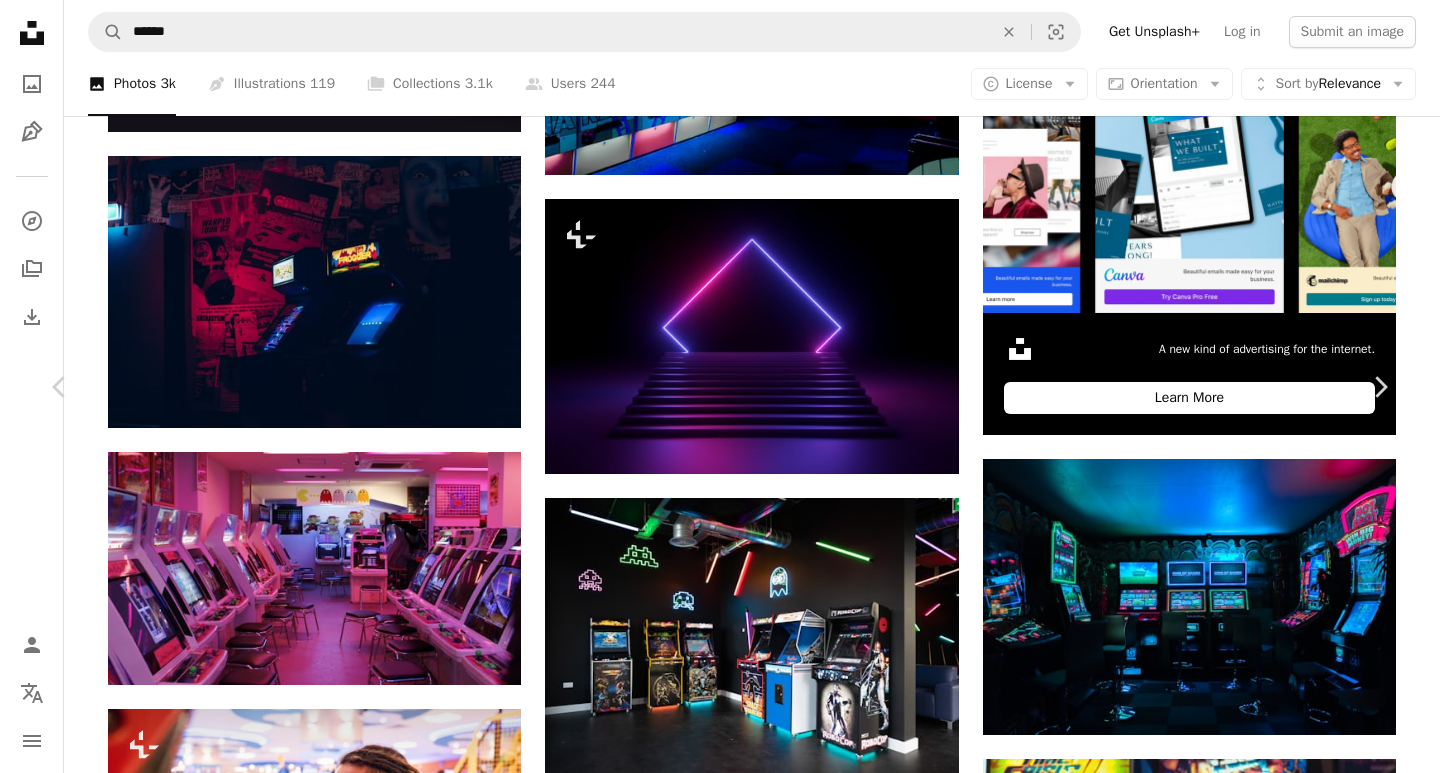click on "Arrow pointing down" 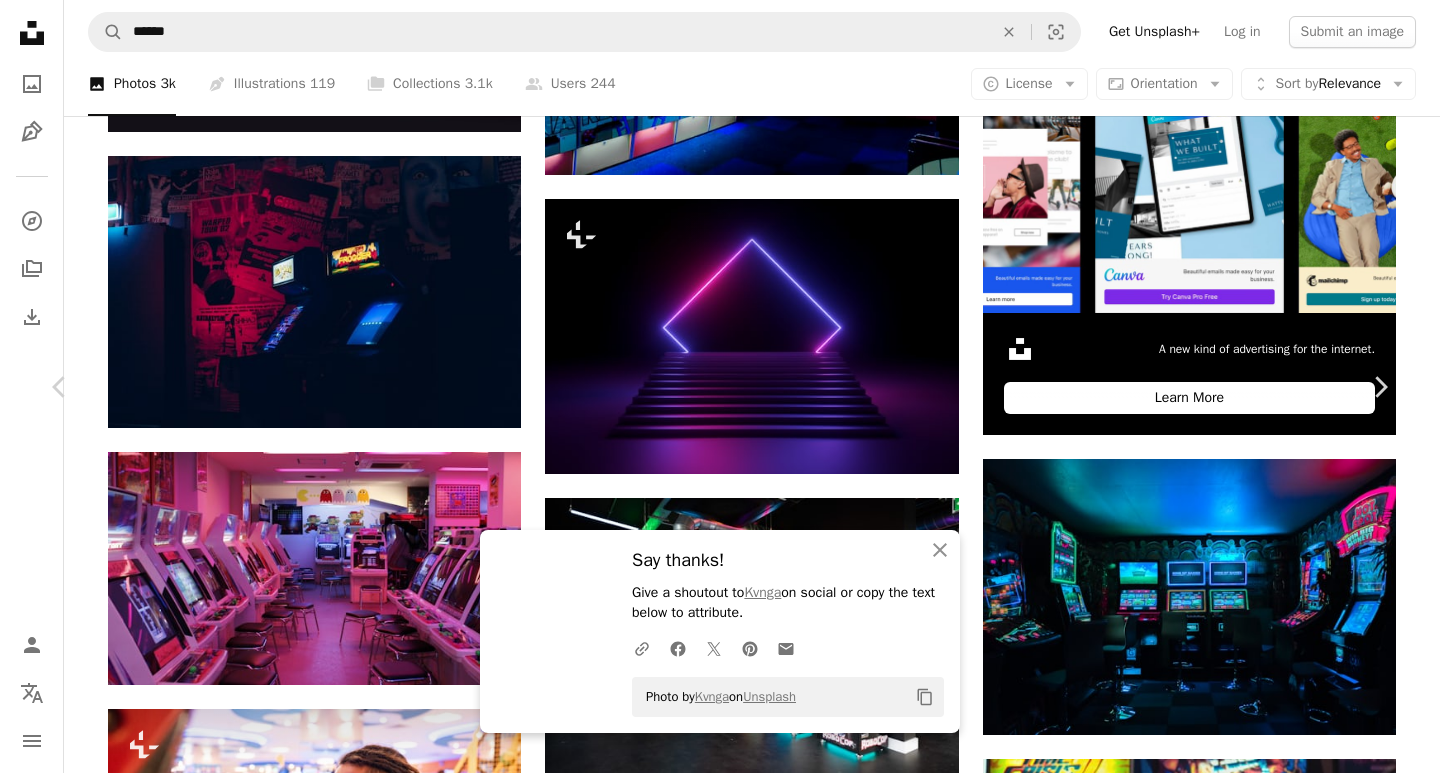scroll, scrollTop: 16491, scrollLeft: 0, axis: vertical 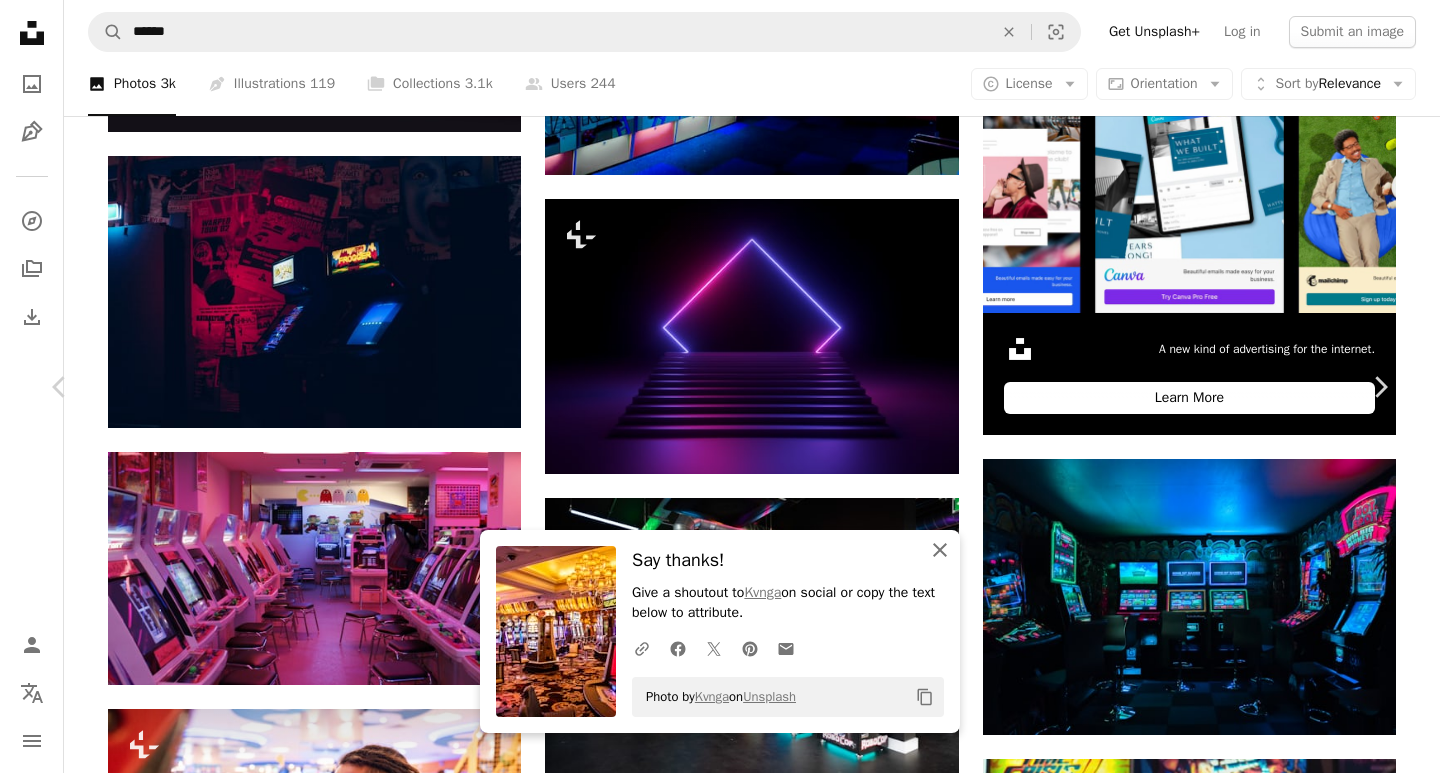 click on "An X shape" 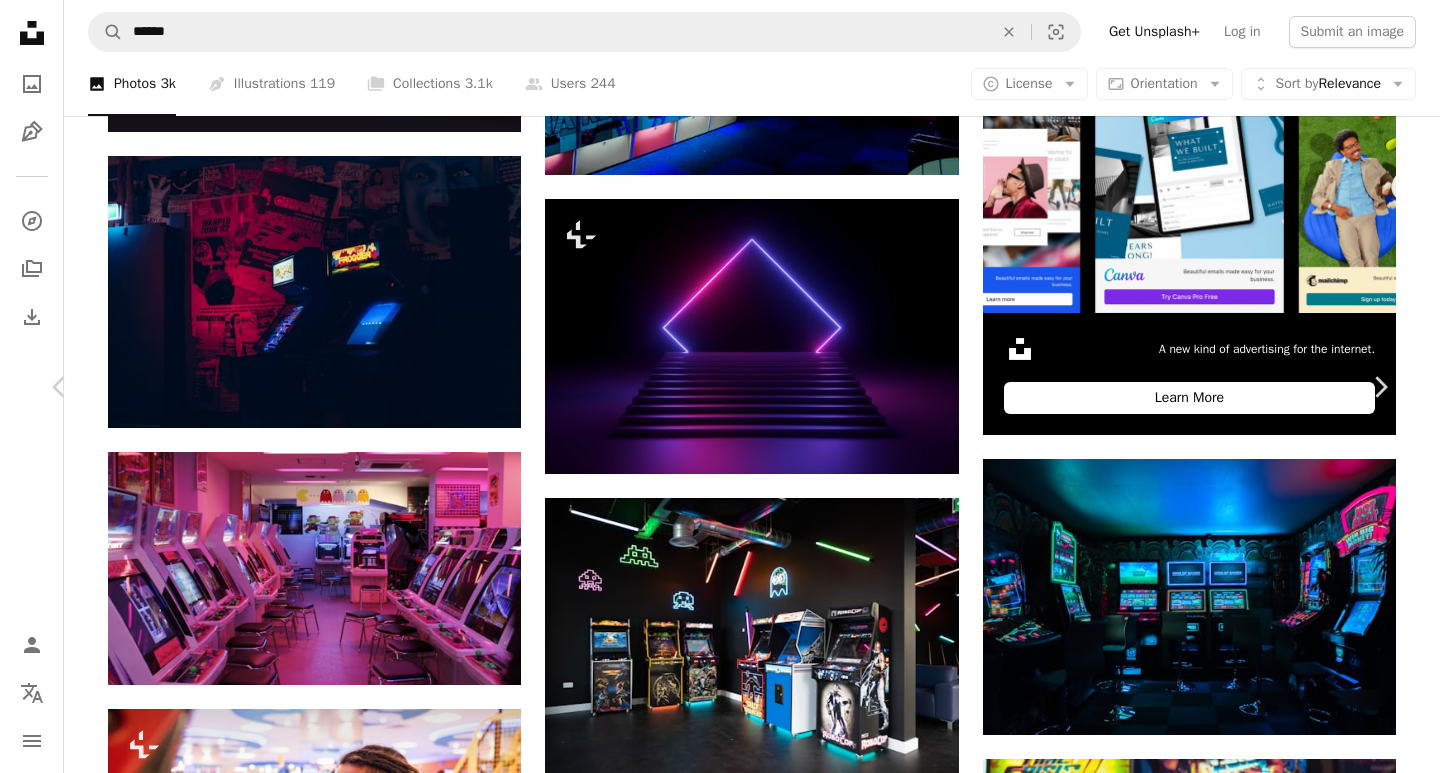 scroll, scrollTop: 23109, scrollLeft: 0, axis: vertical 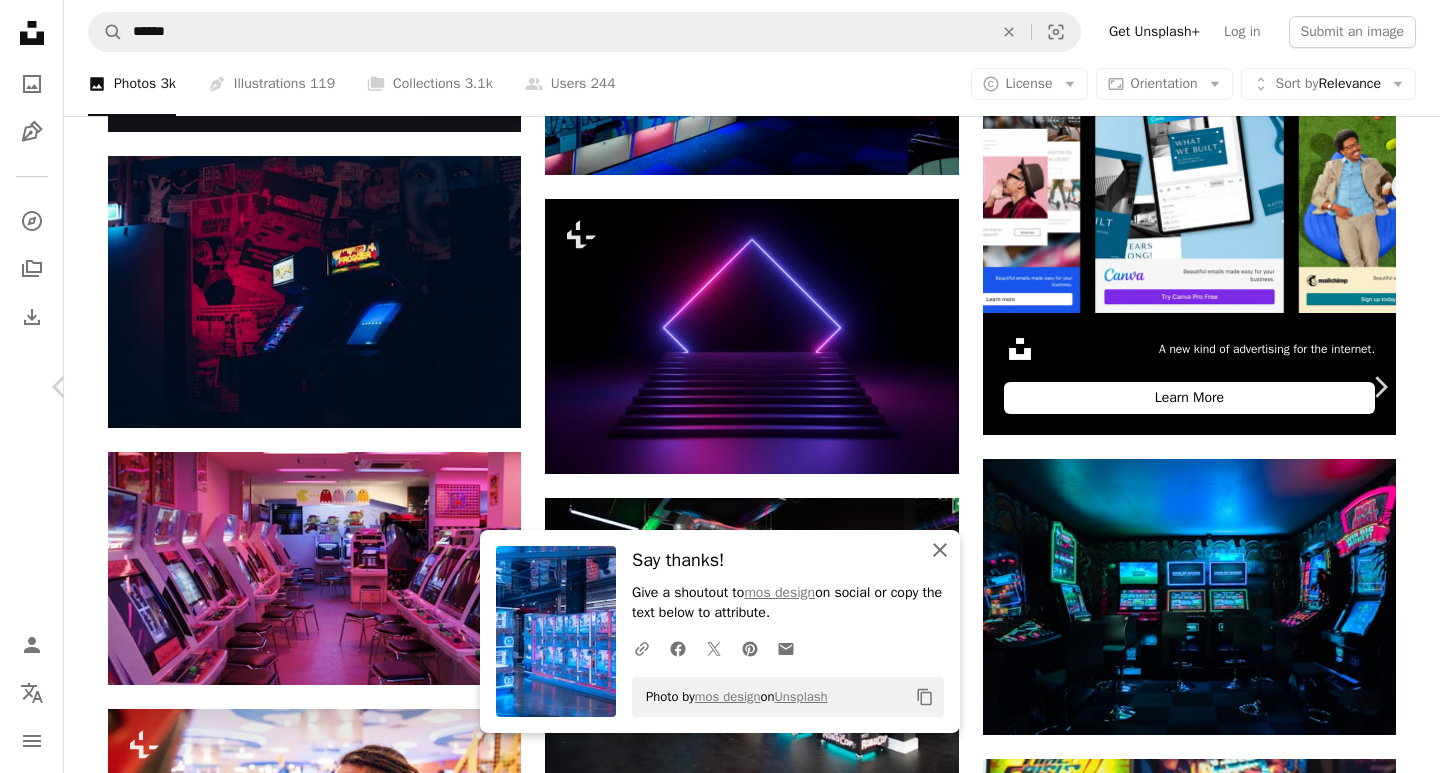 click on "An X shape" 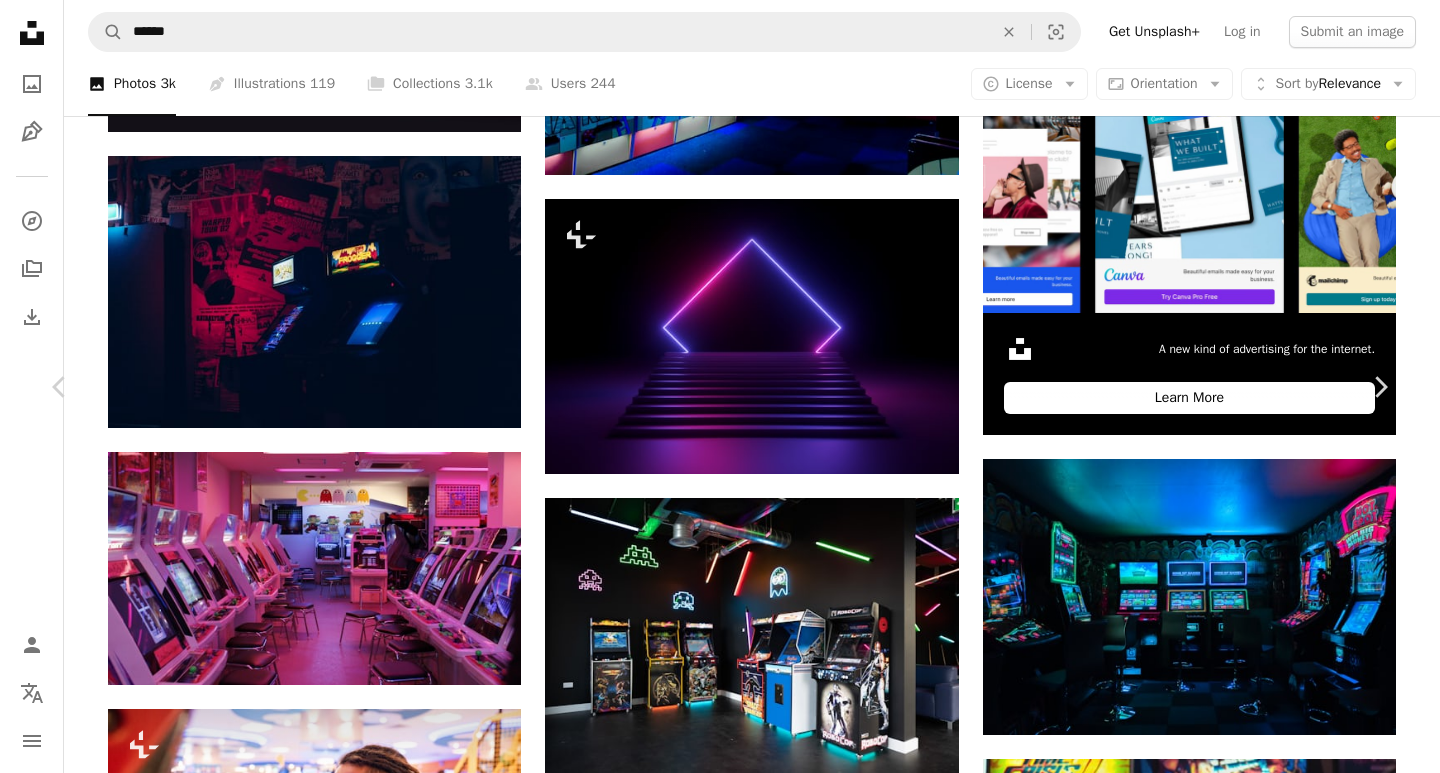 scroll, scrollTop: 28002, scrollLeft: 0, axis: vertical 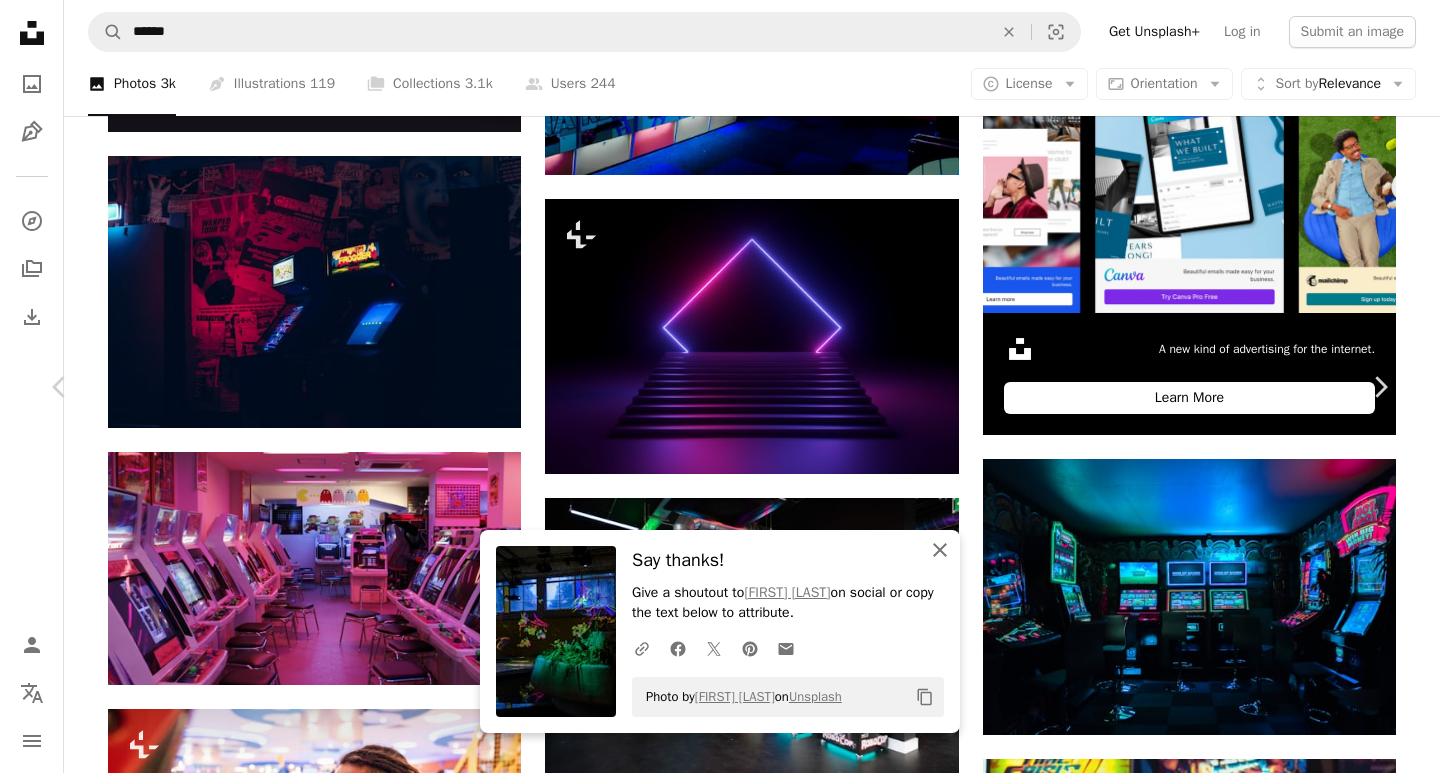 click on "An X shape" 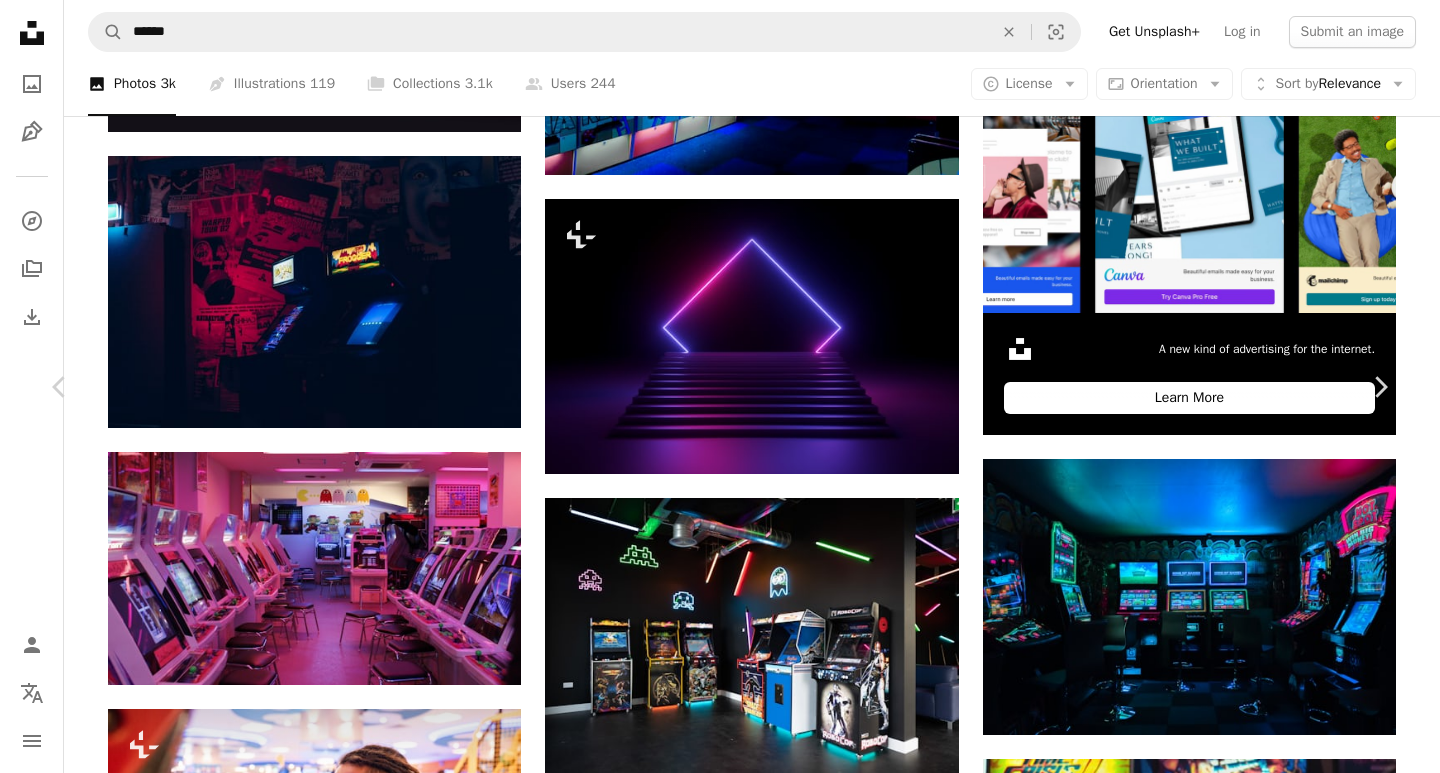 click on "Arrow pointing down" 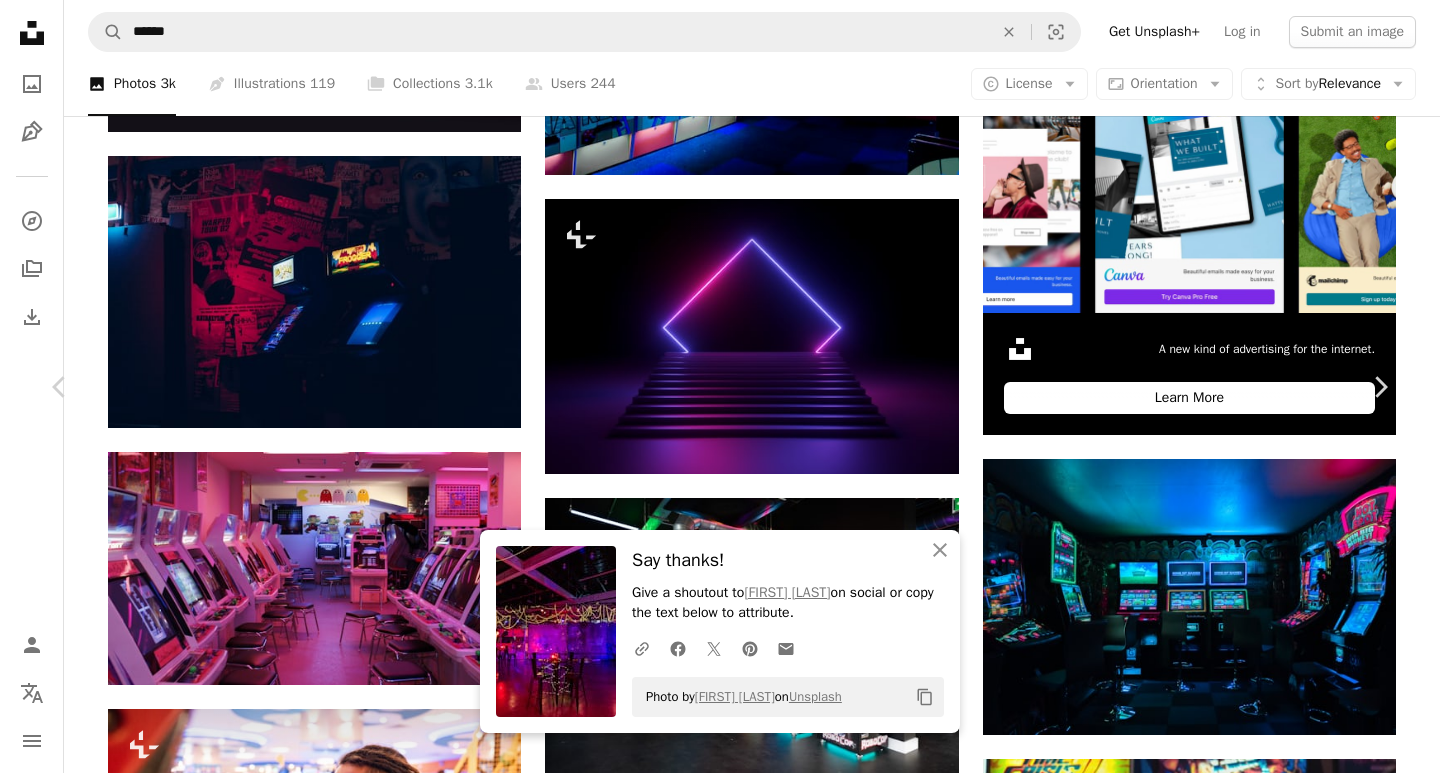 scroll, scrollTop: 3804, scrollLeft: 0, axis: vertical 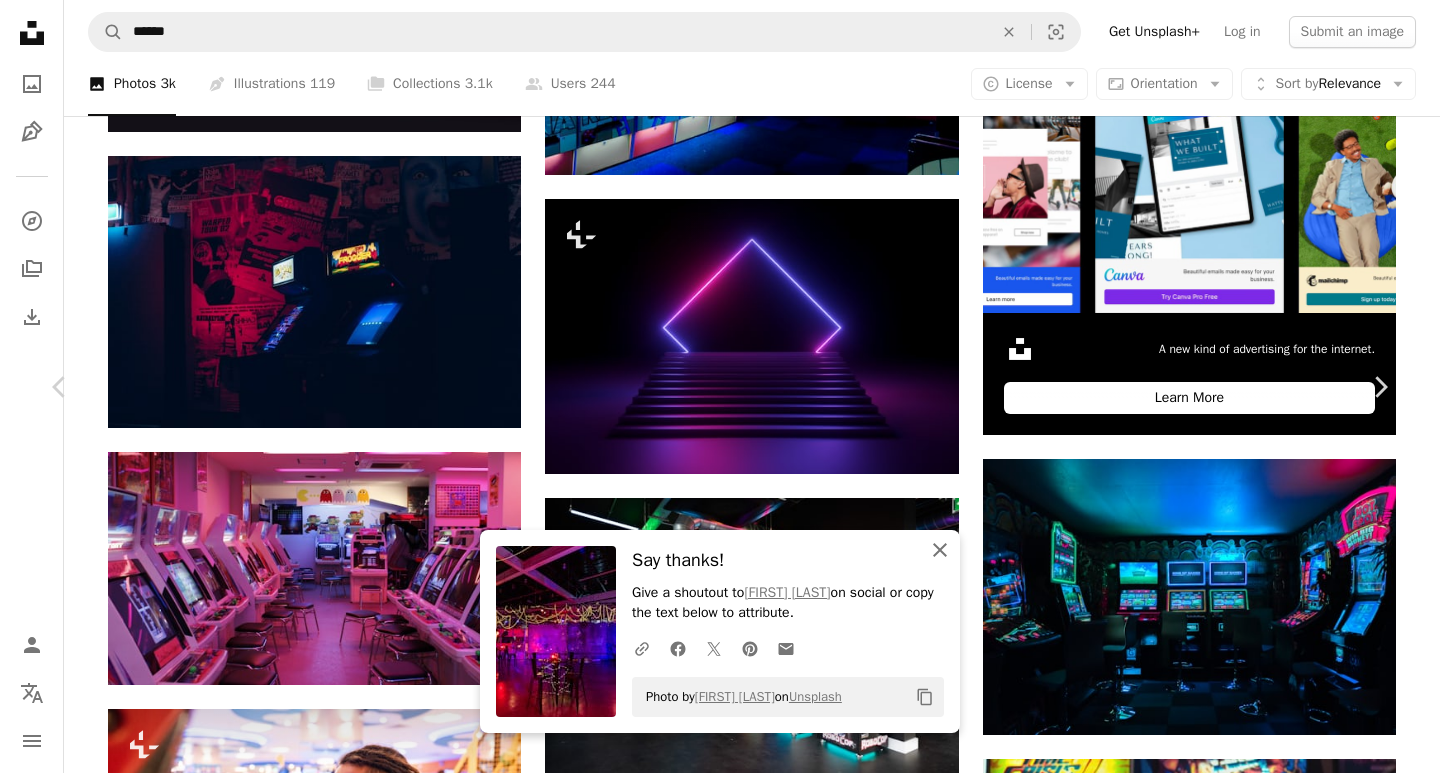 click on "An X shape" 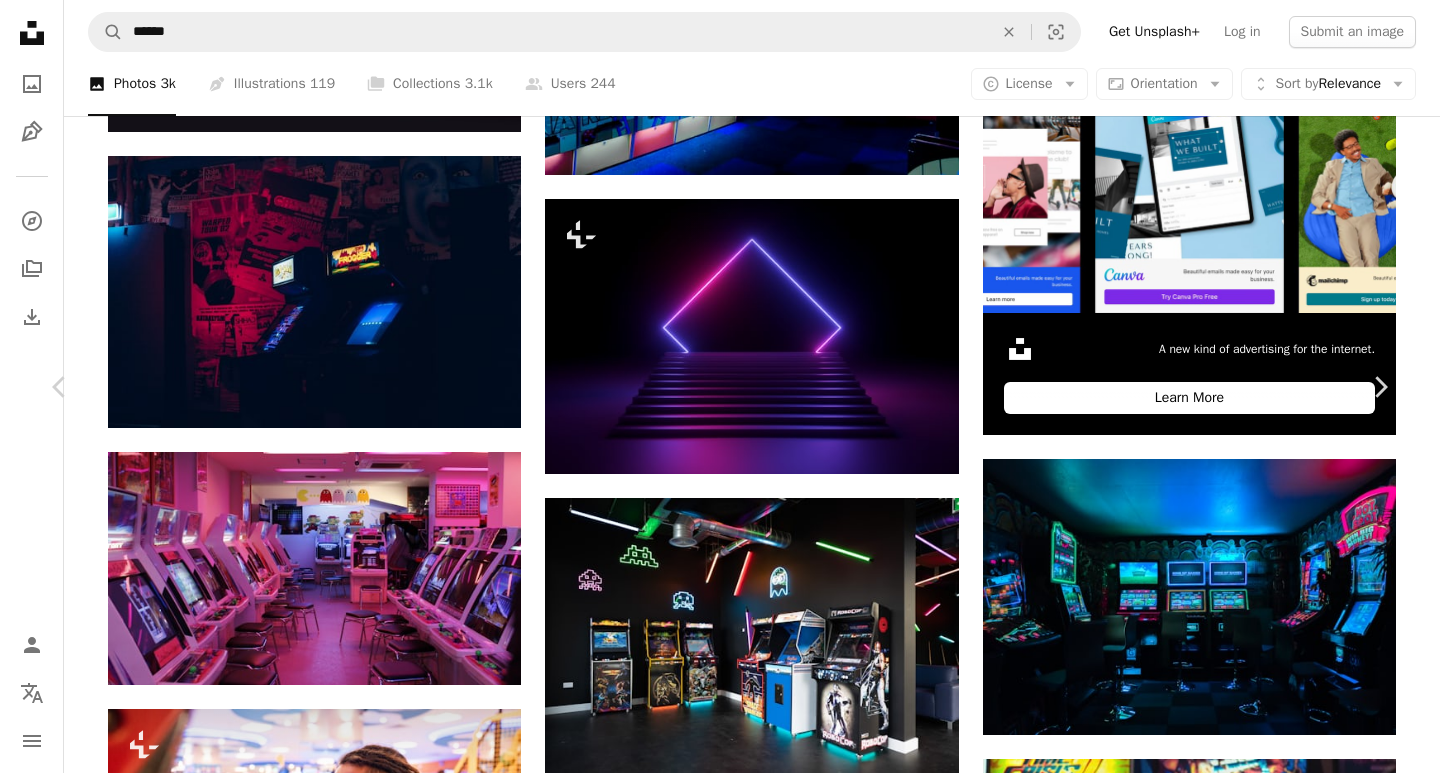 scroll, scrollTop: 13723, scrollLeft: 0, axis: vertical 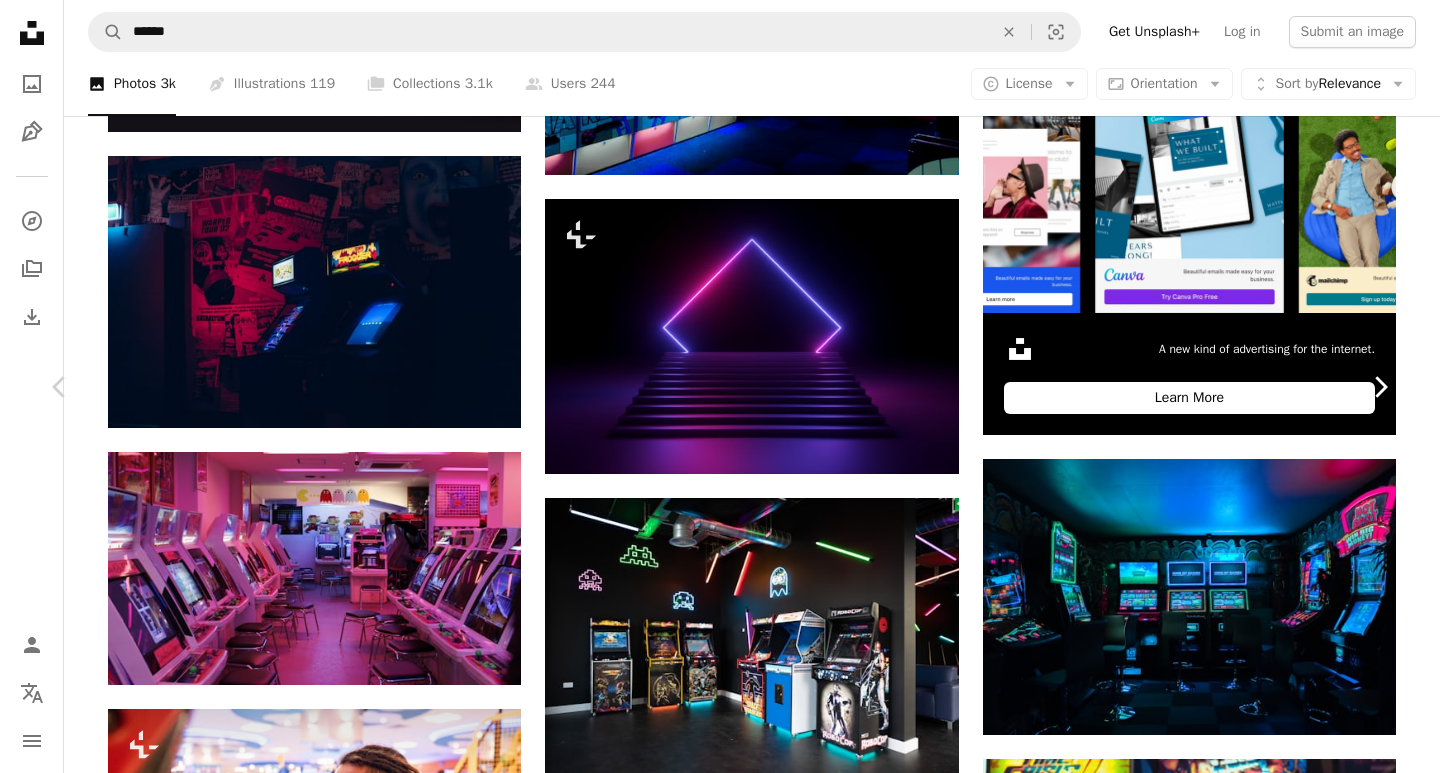 click on "Chevron right" at bounding box center [1380, 387] 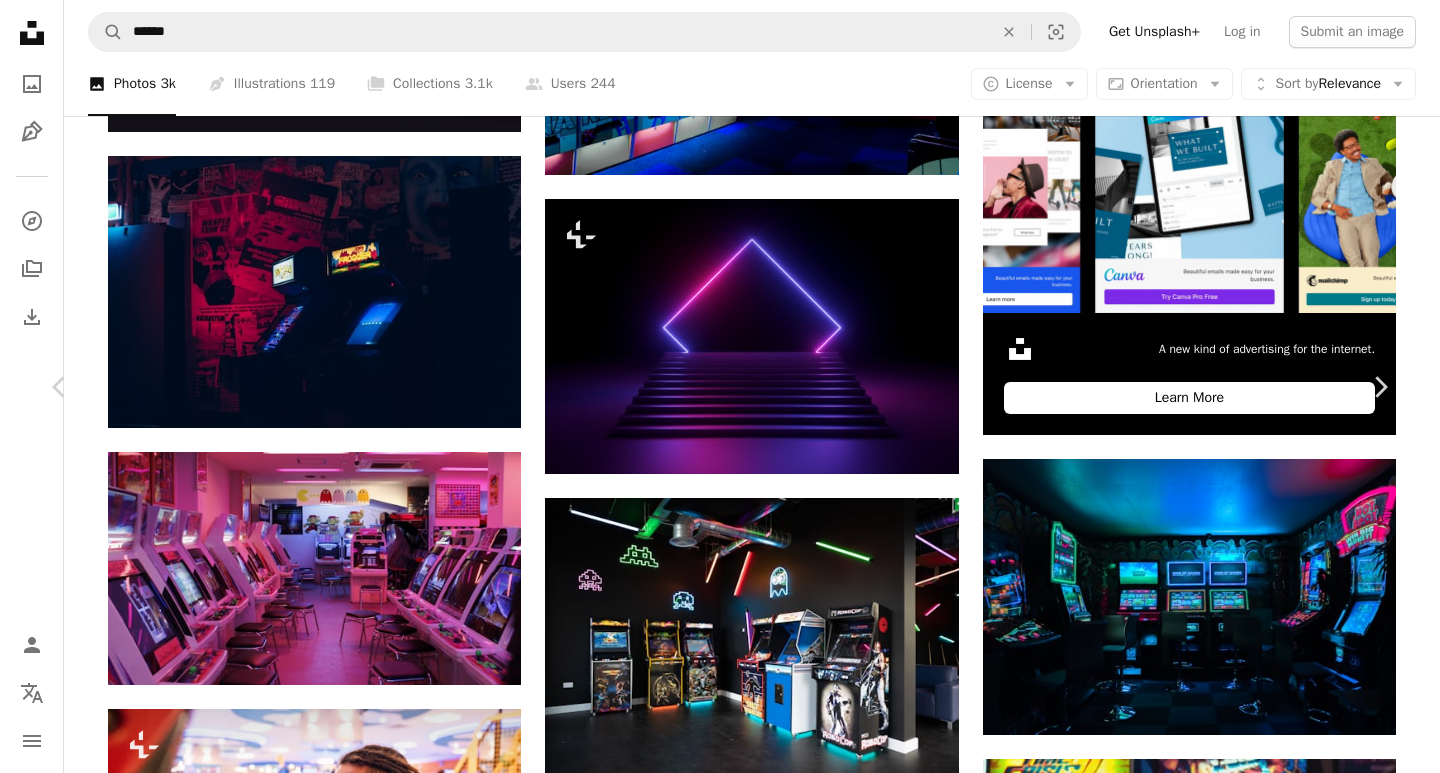 scroll, scrollTop: 14374, scrollLeft: 0, axis: vertical 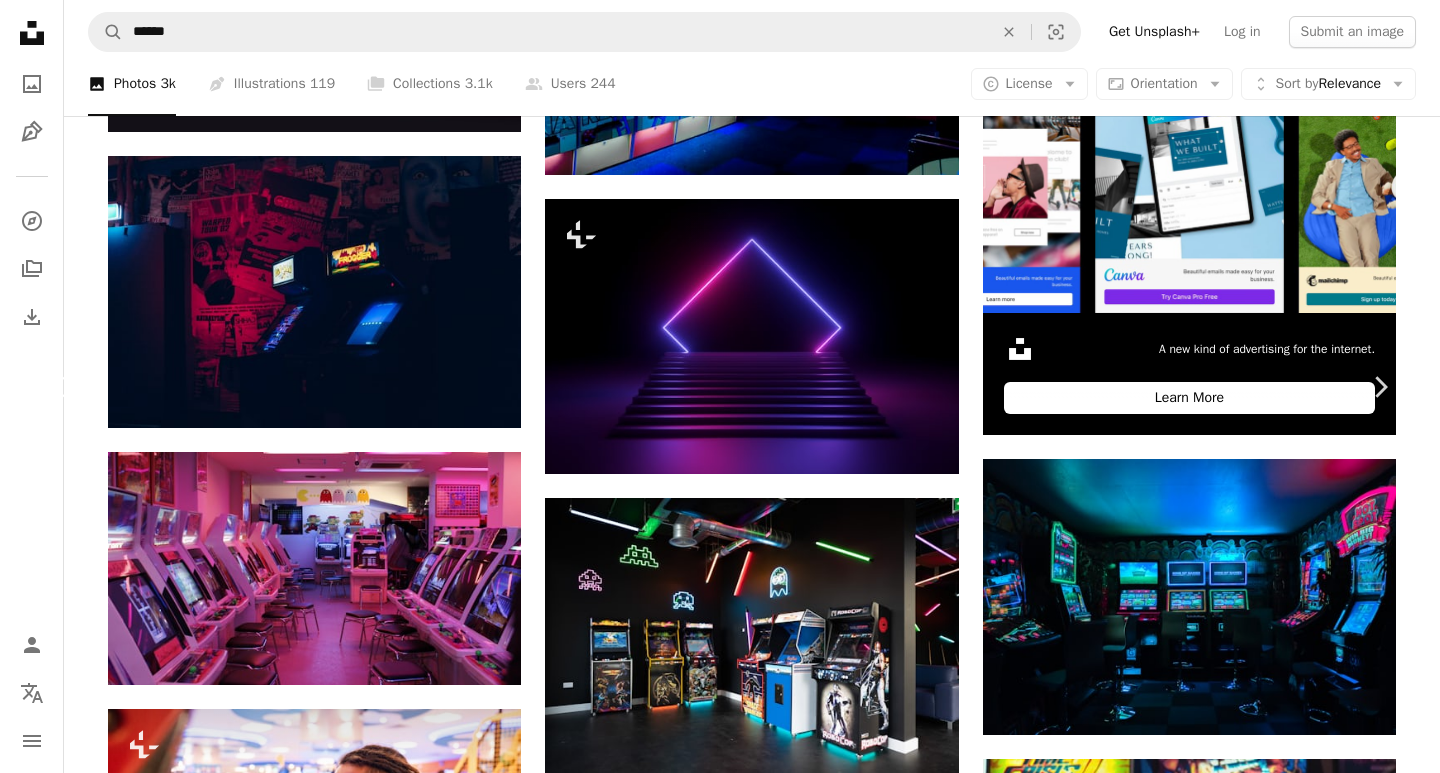 click on "Chevron left" at bounding box center [60, 387] 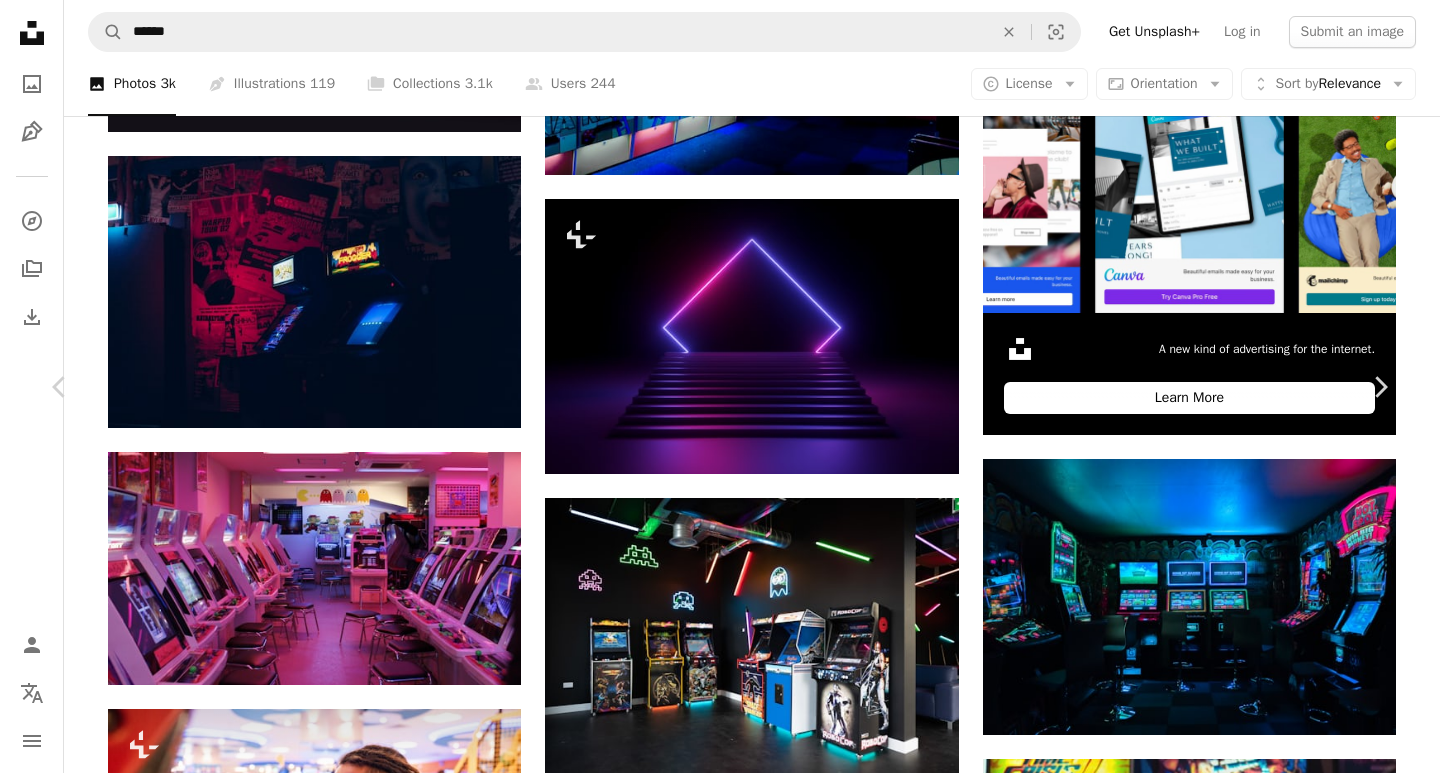 click on "An X shape" at bounding box center [20, 20] 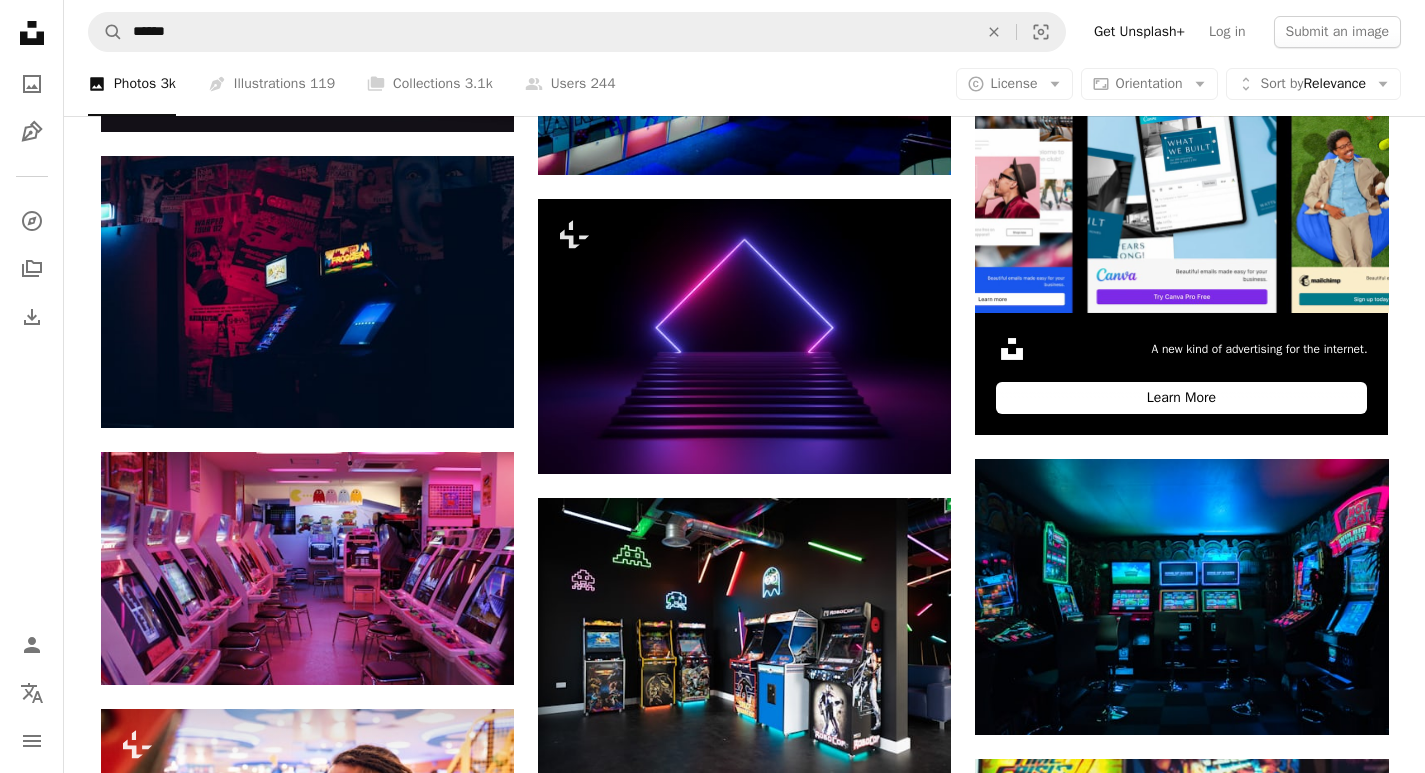 click on "Unsplash logo Unsplash Home" 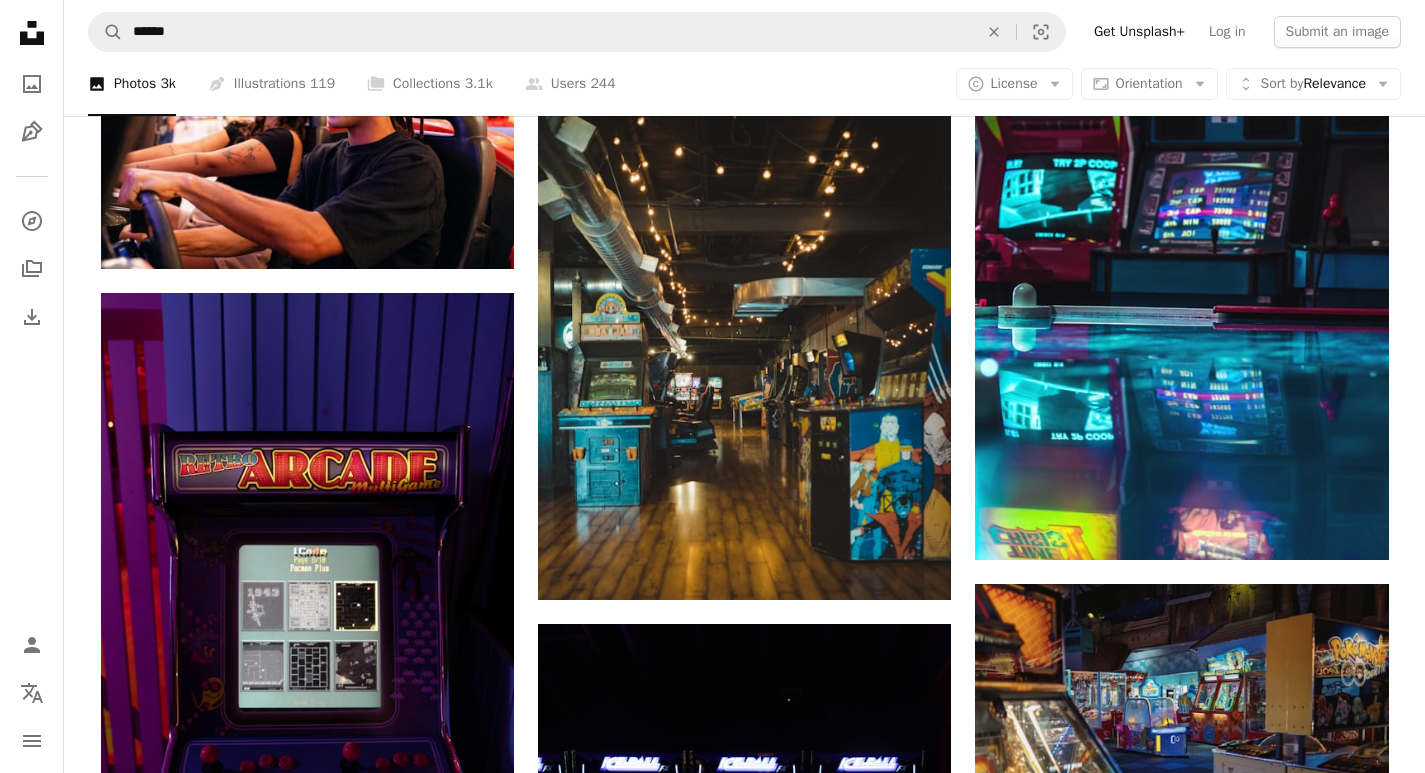 scroll, scrollTop: 1600, scrollLeft: 0, axis: vertical 